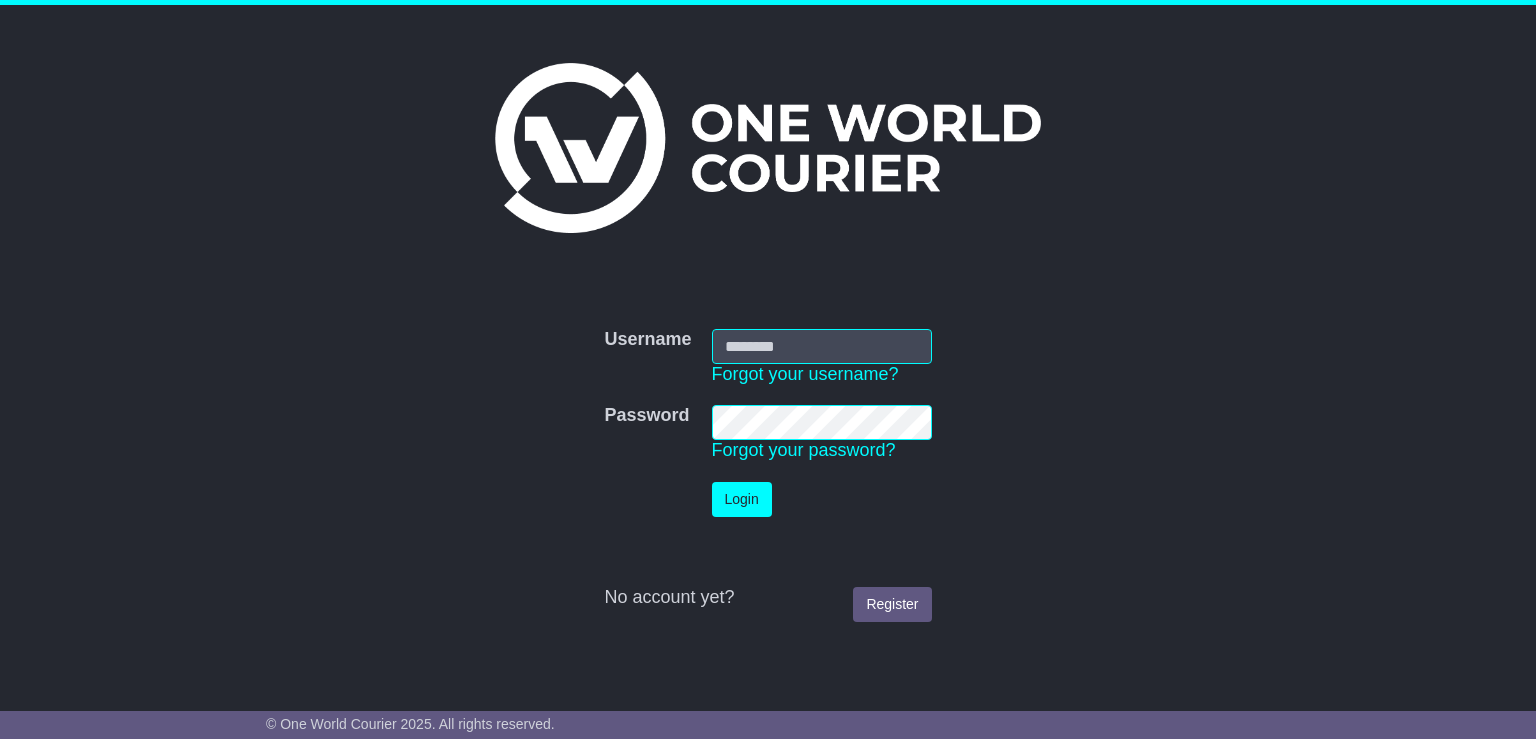 scroll, scrollTop: 0, scrollLeft: 0, axis: both 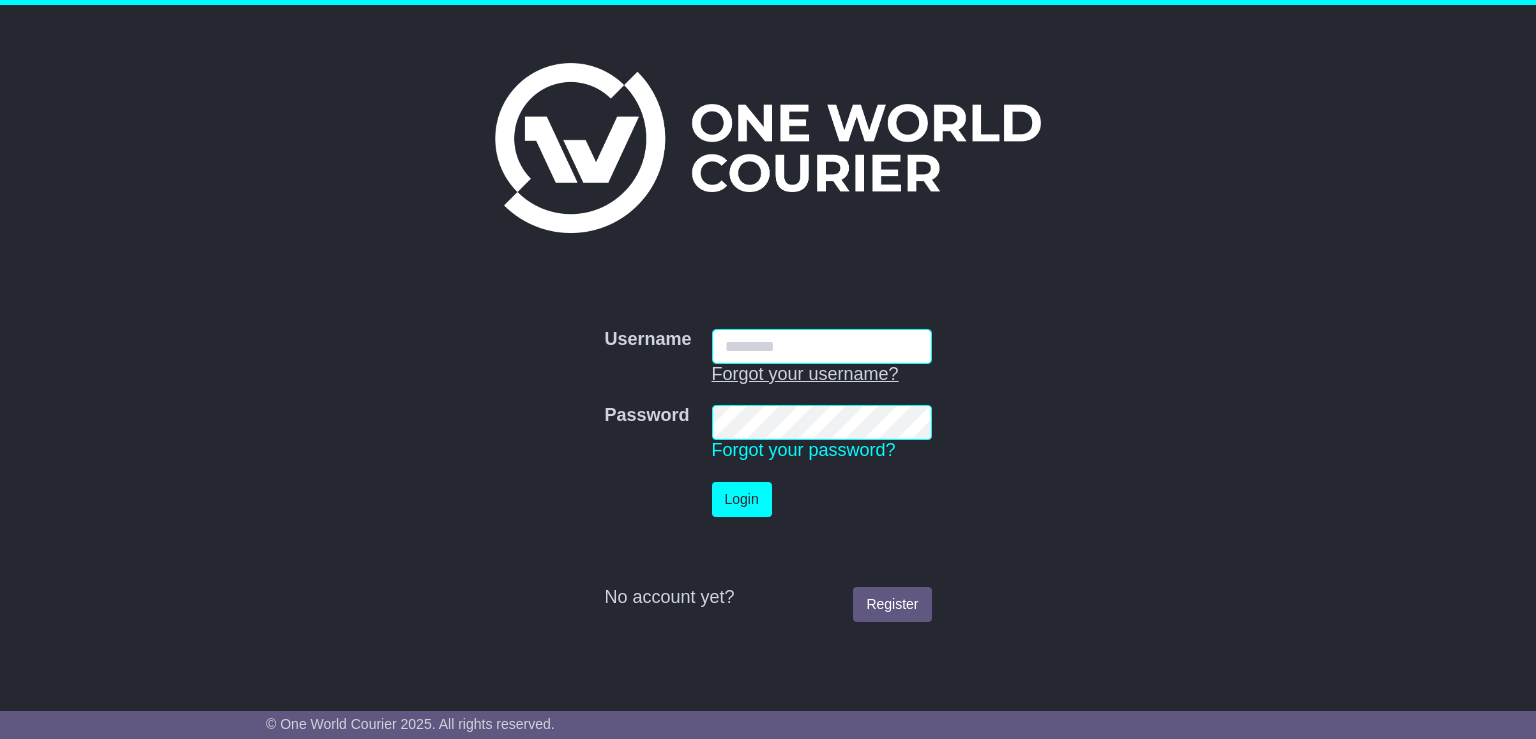 type on "**********" 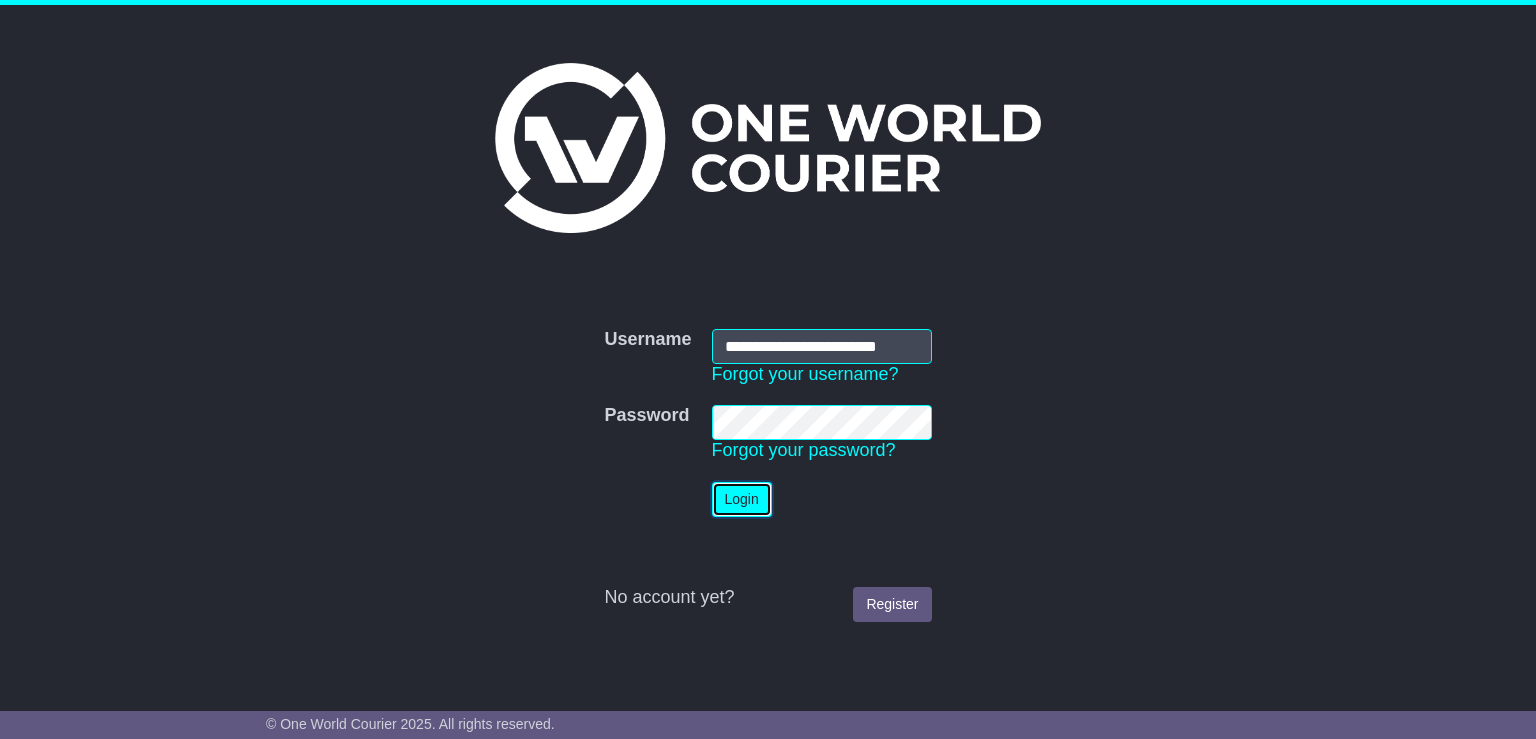 click on "Login" at bounding box center [742, 499] 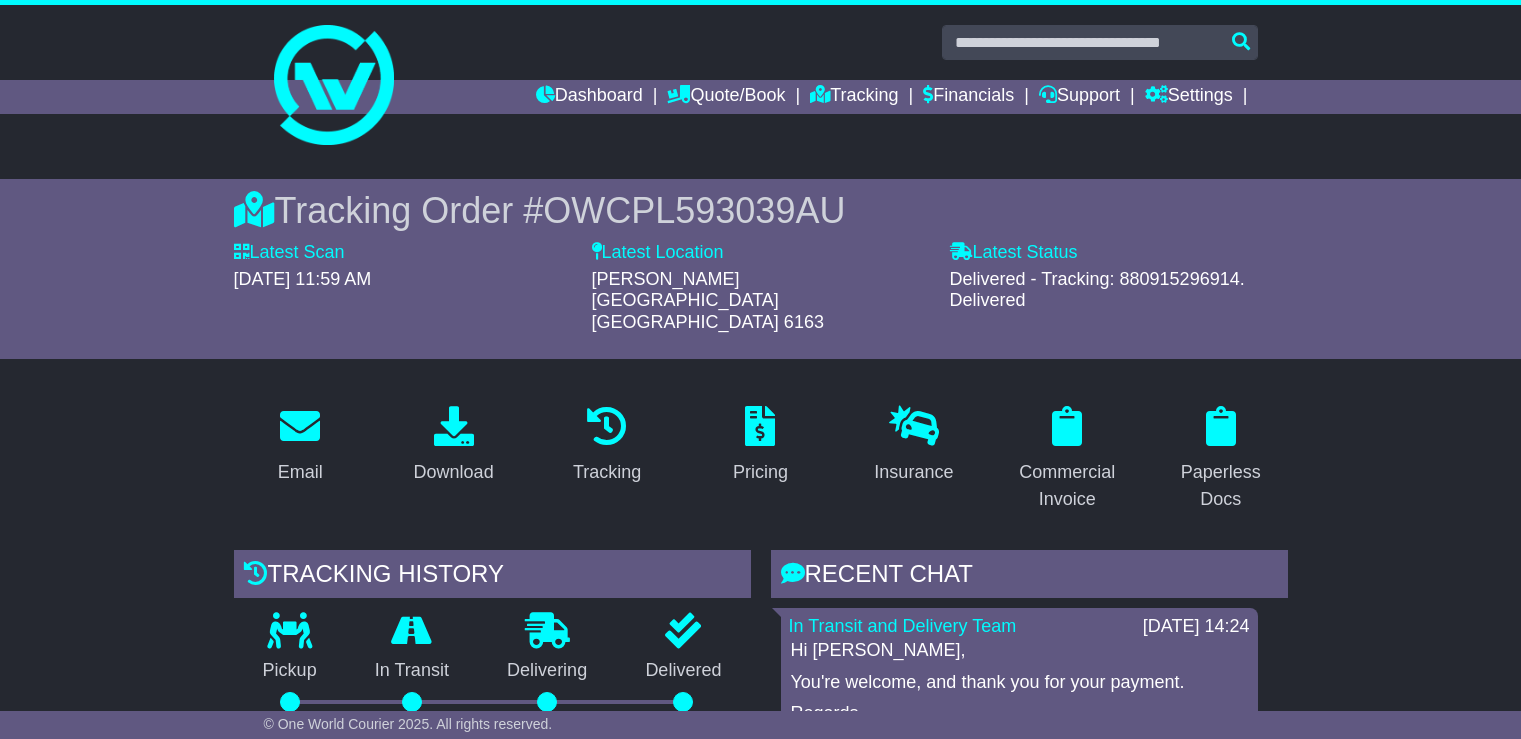scroll, scrollTop: 0, scrollLeft: 0, axis: both 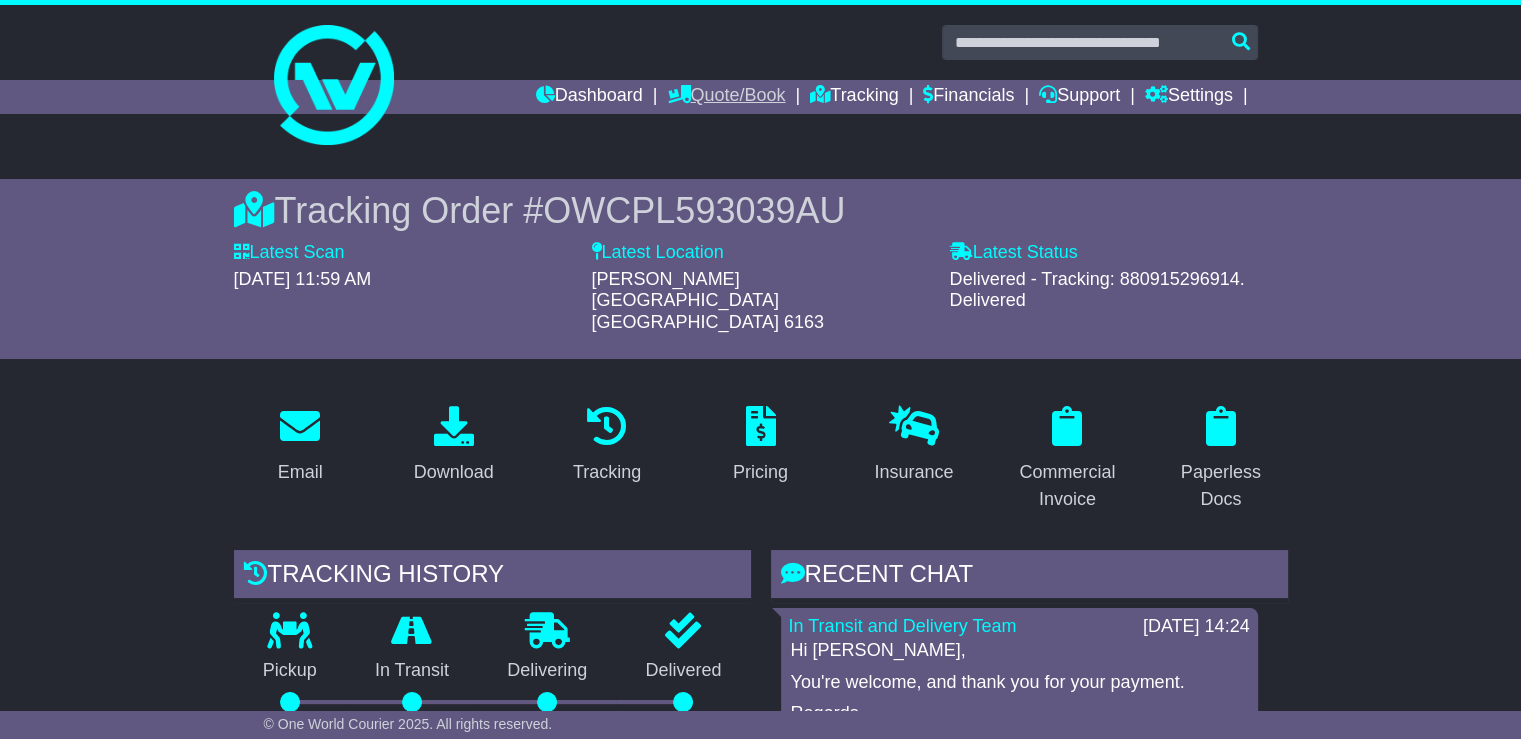 click on "Quote/Book" at bounding box center (726, 97) 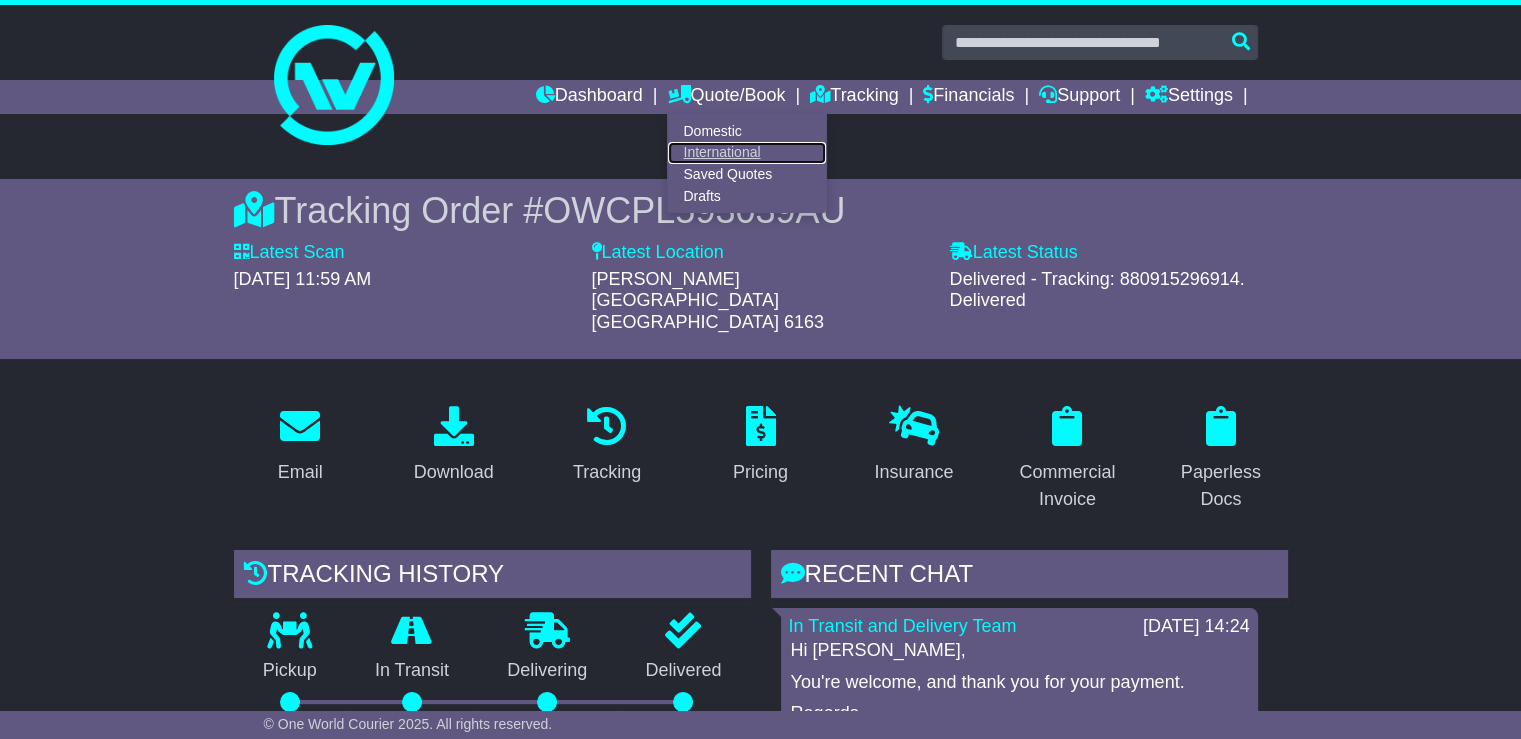 click on "International" at bounding box center (747, 153) 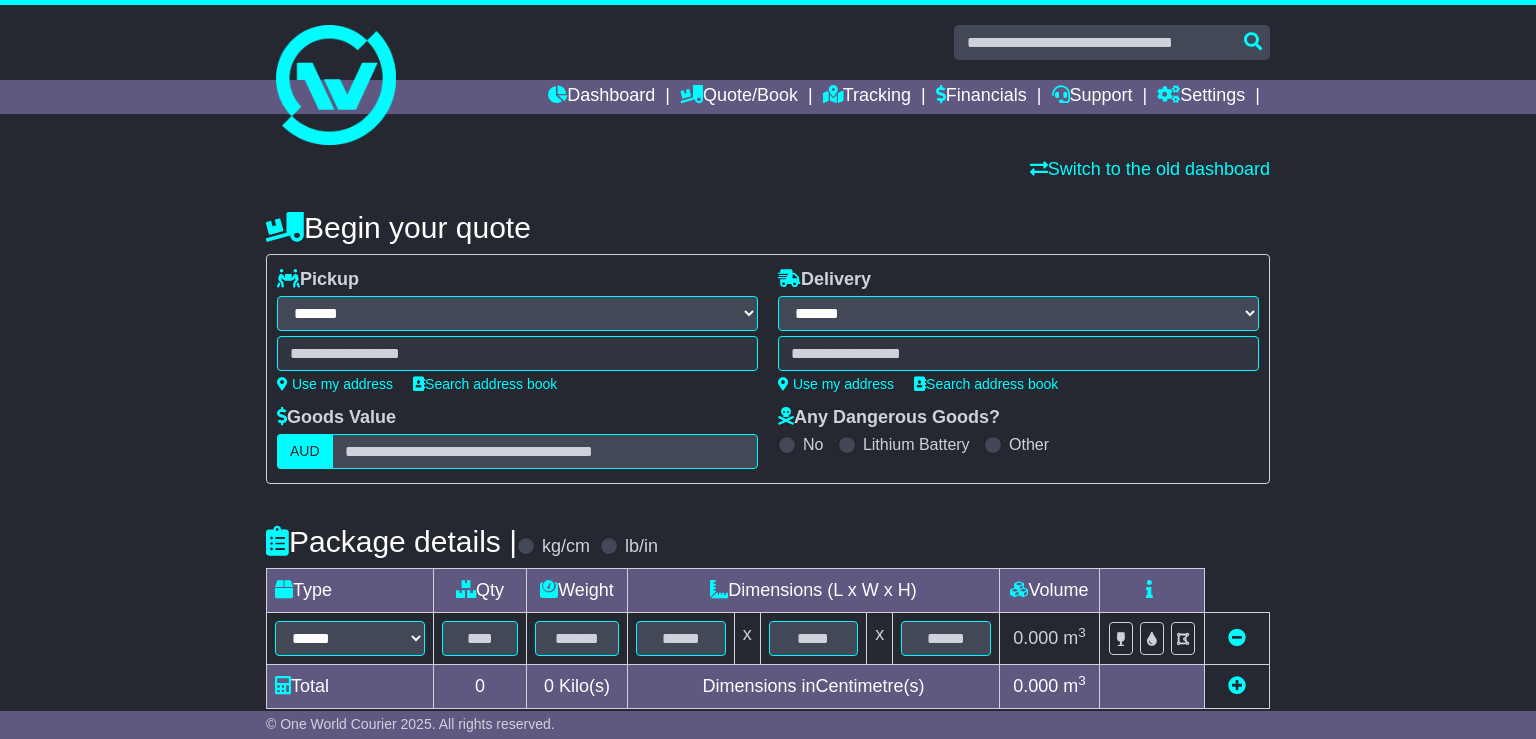 select on "**" 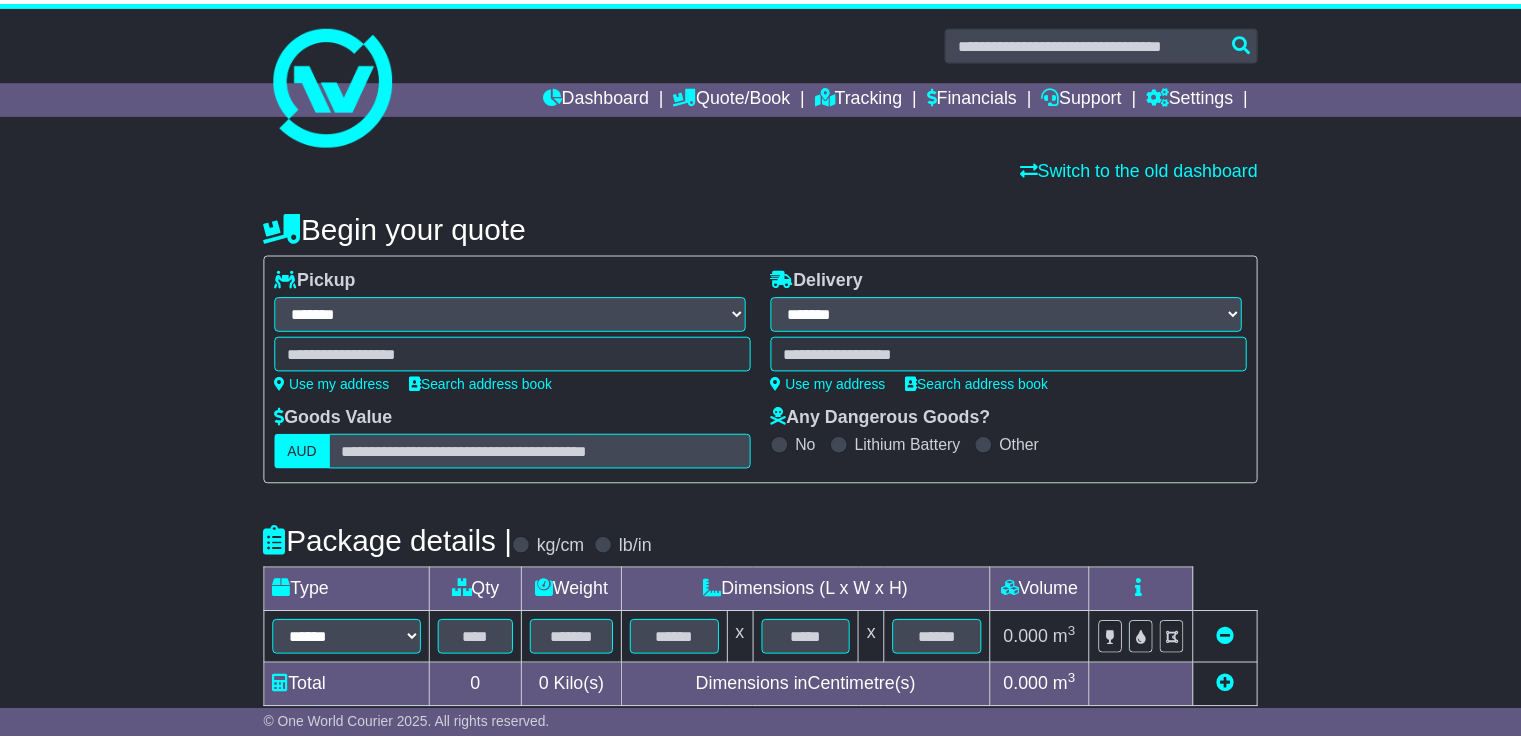 scroll, scrollTop: 0, scrollLeft: 0, axis: both 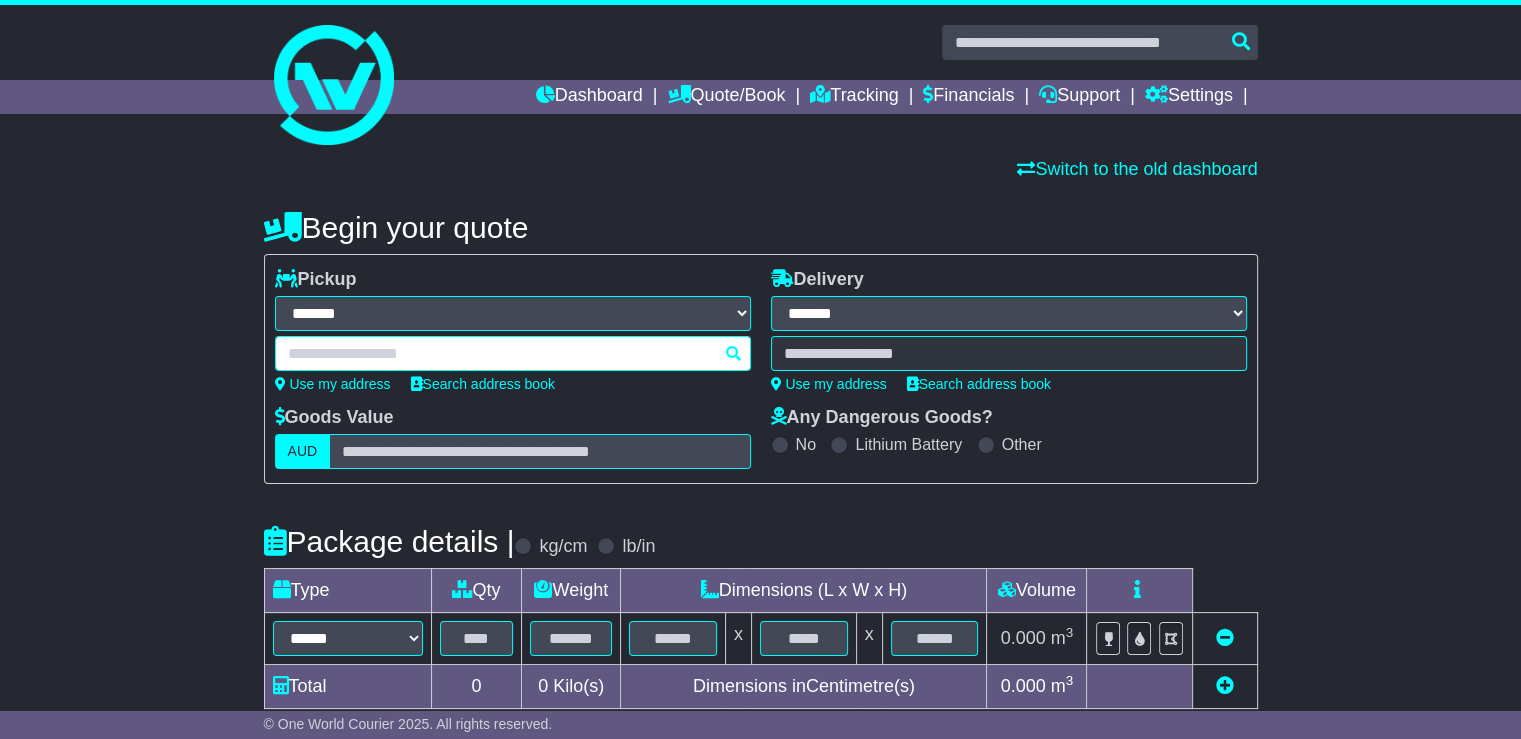 click at bounding box center (513, 353) 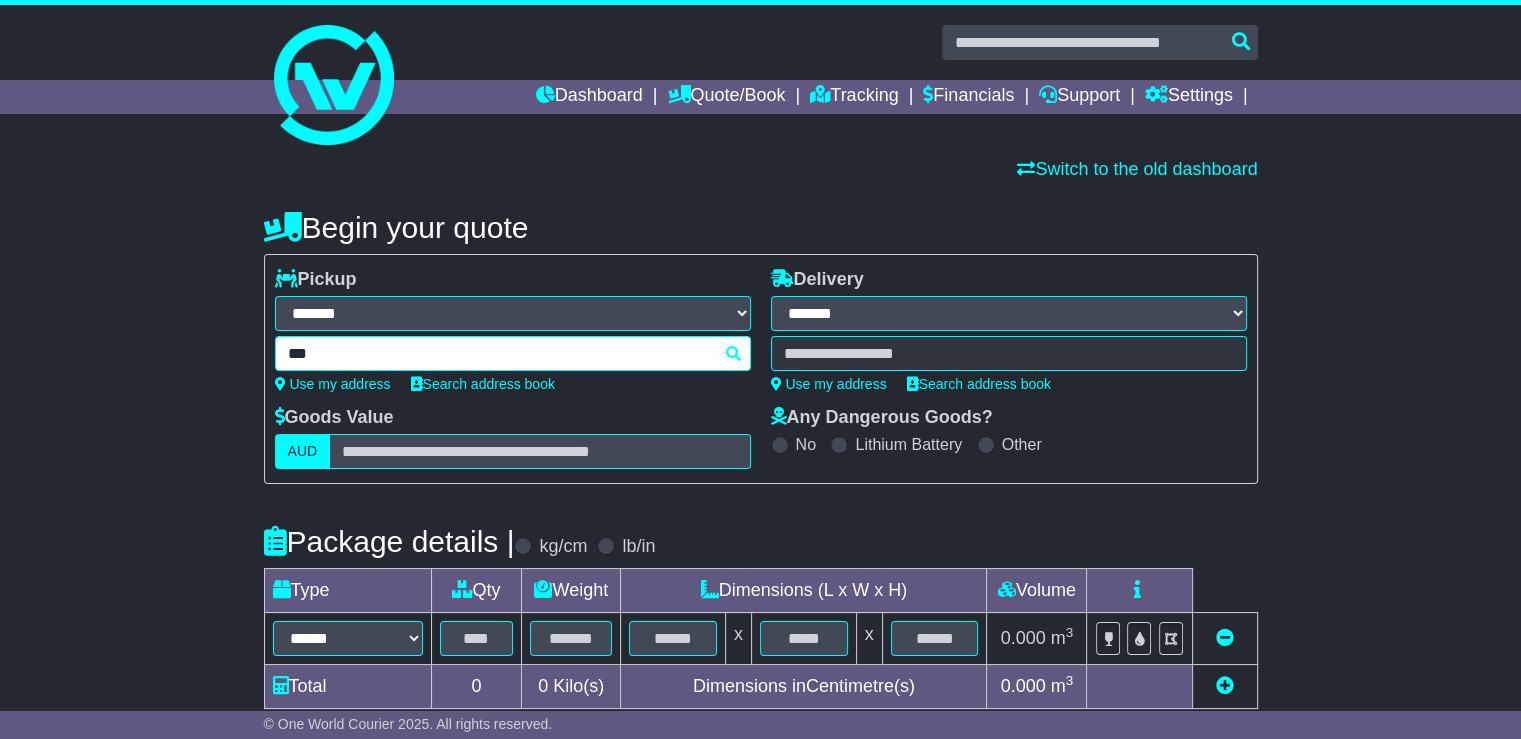 type on "****" 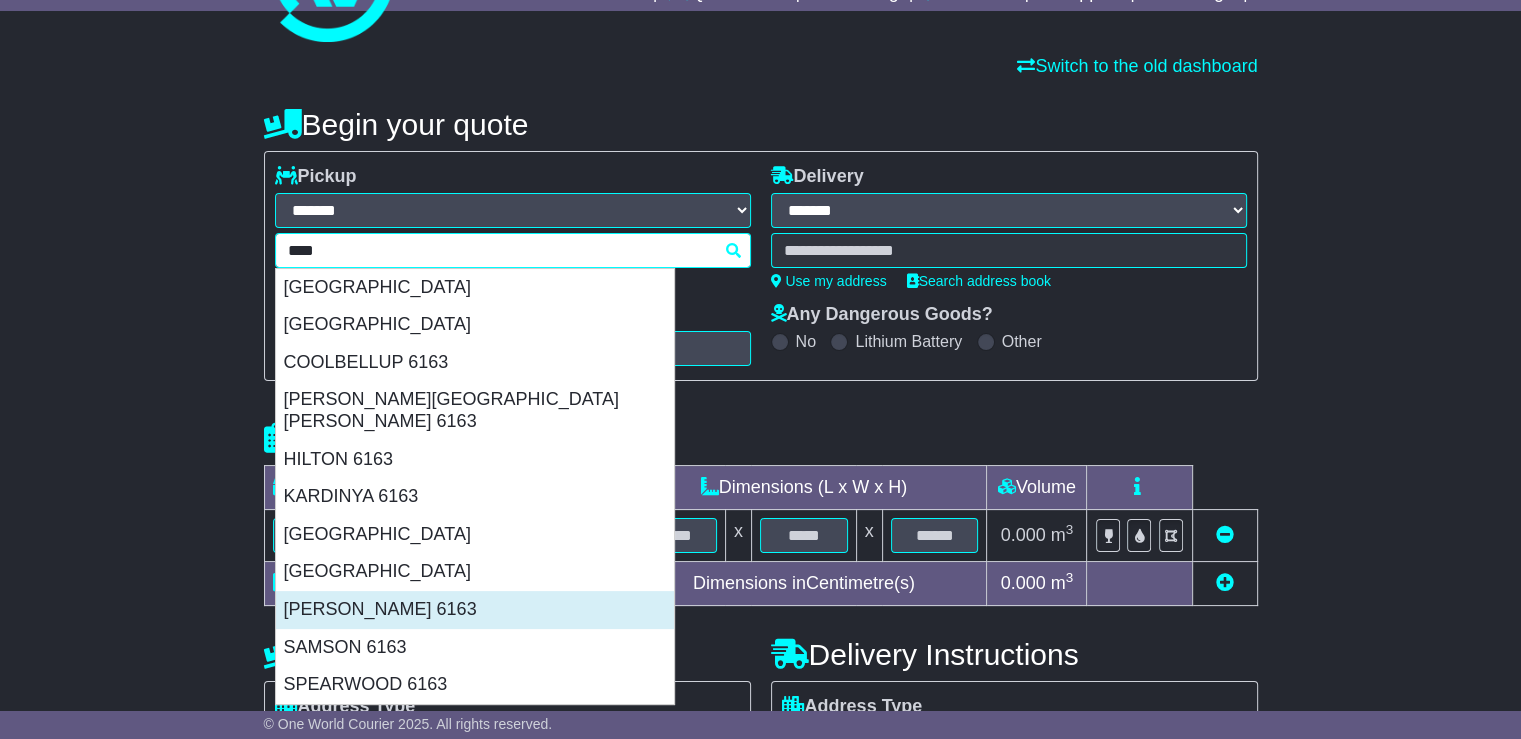 scroll, scrollTop: 96, scrollLeft: 0, axis: vertical 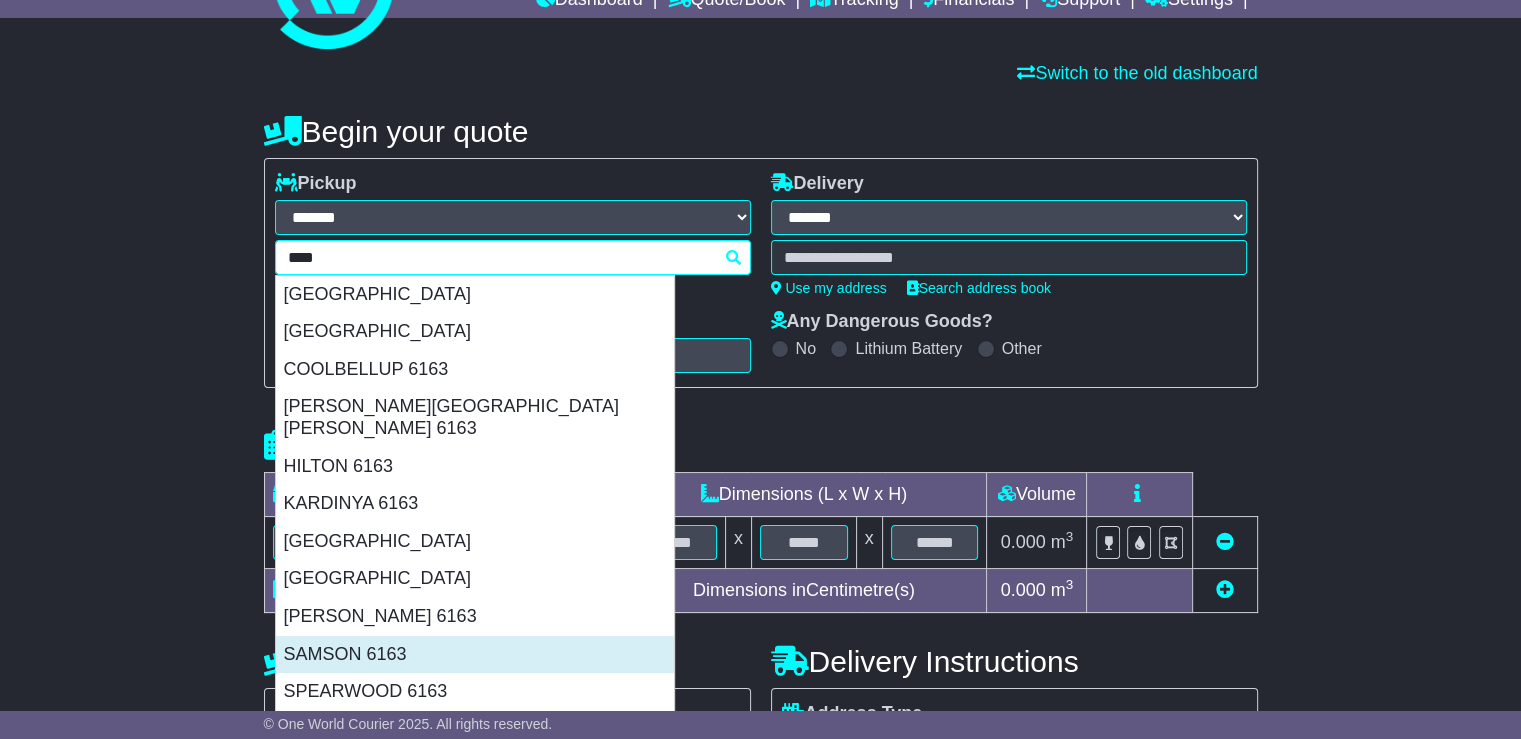 click on "SAMSON 6163" at bounding box center (475, 655) 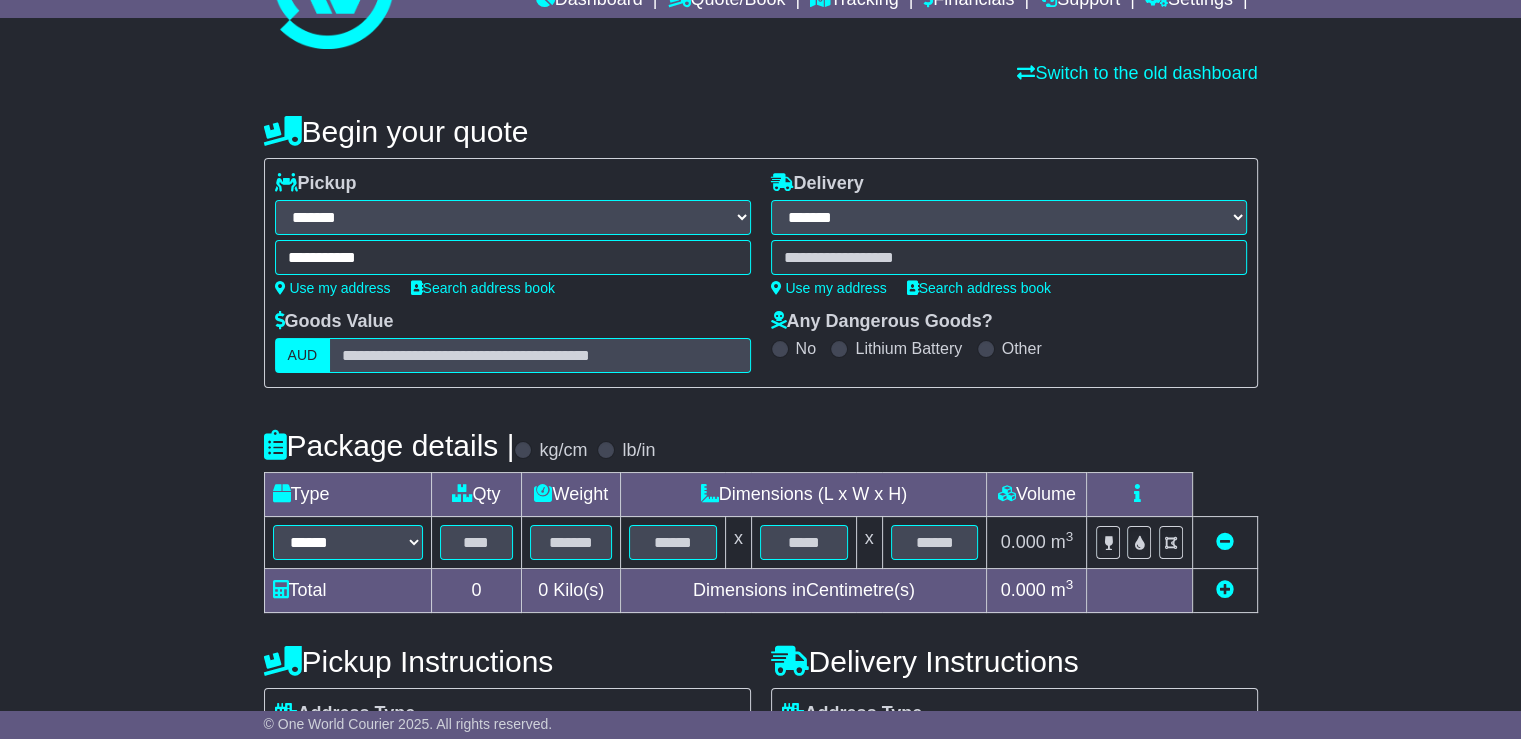 type on "**********" 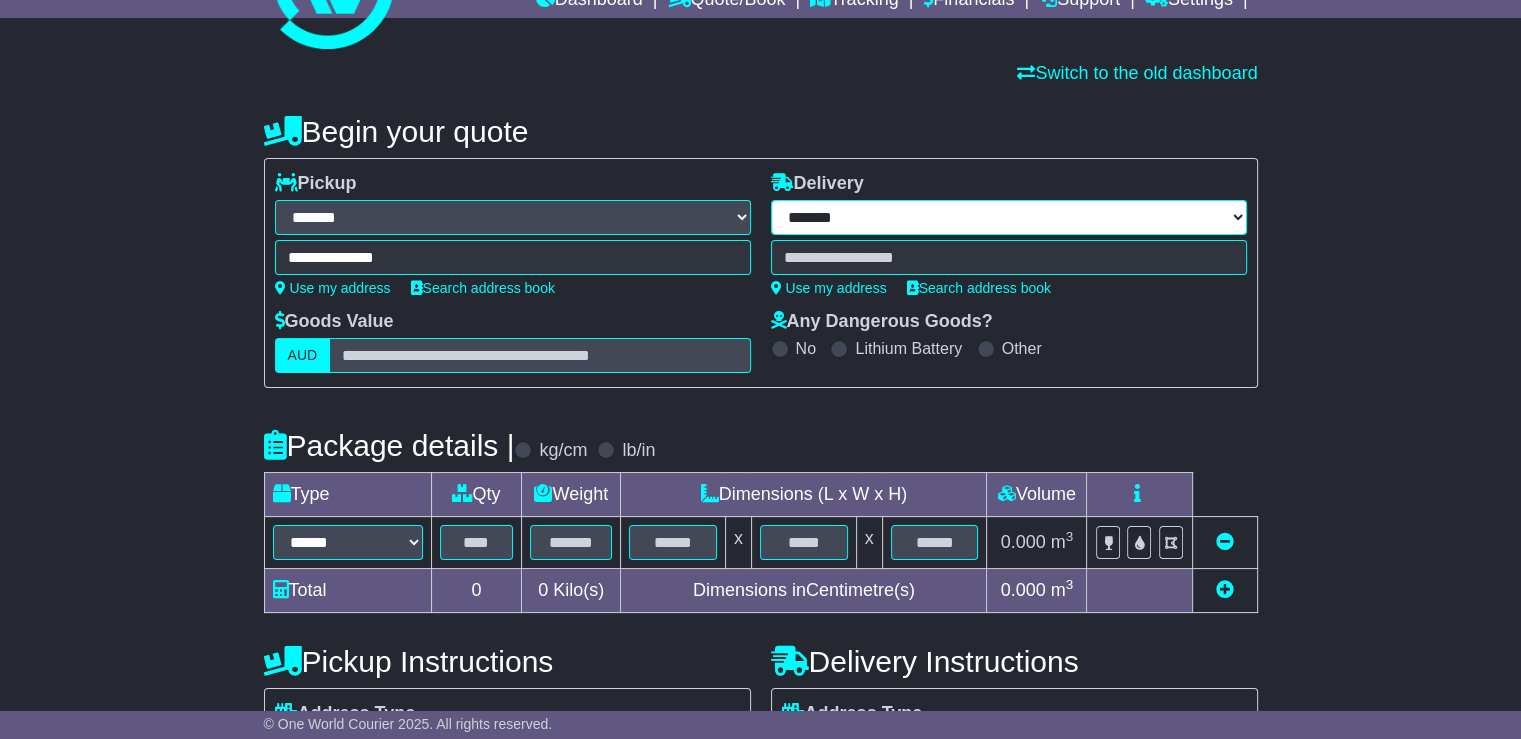 click on "**********" at bounding box center (1009, 217) 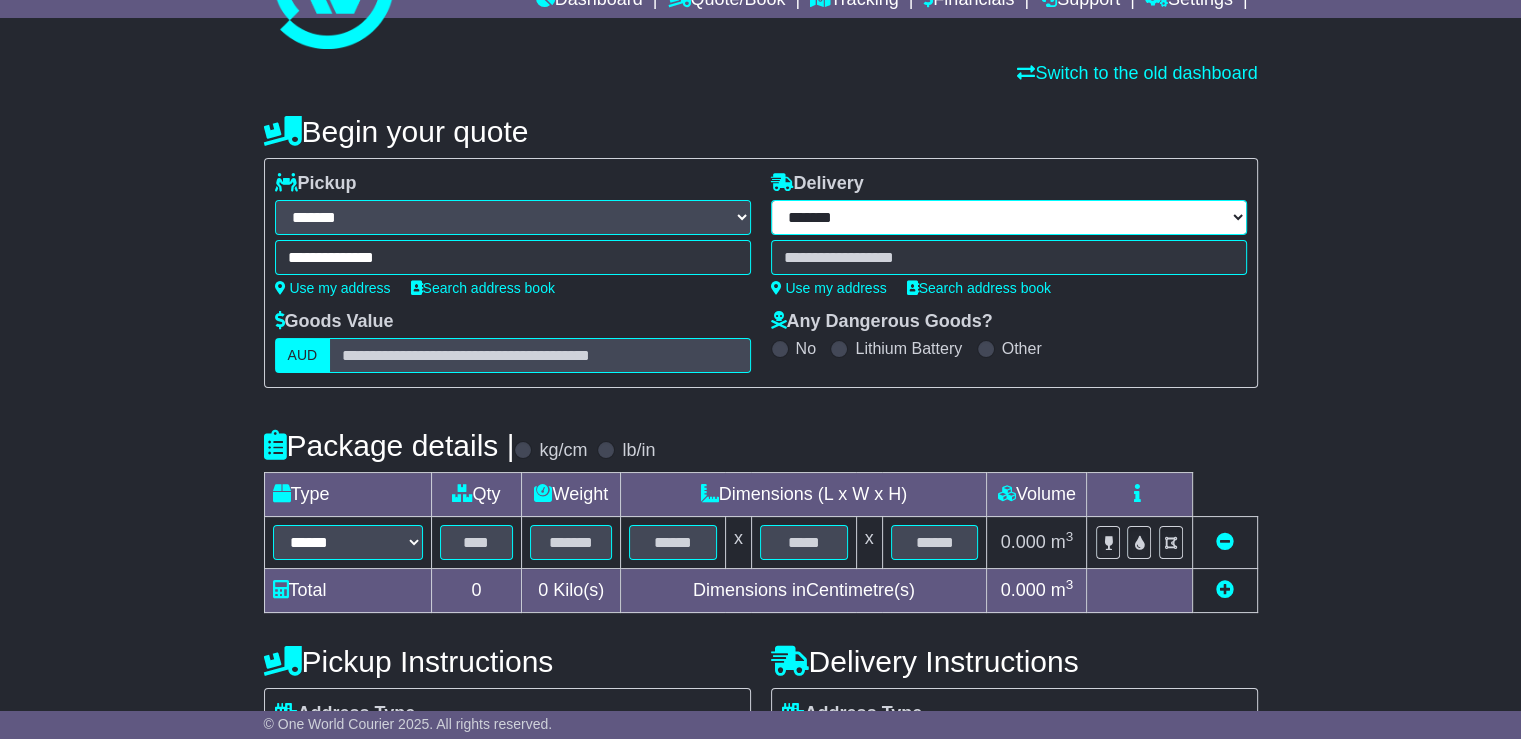 select on "***" 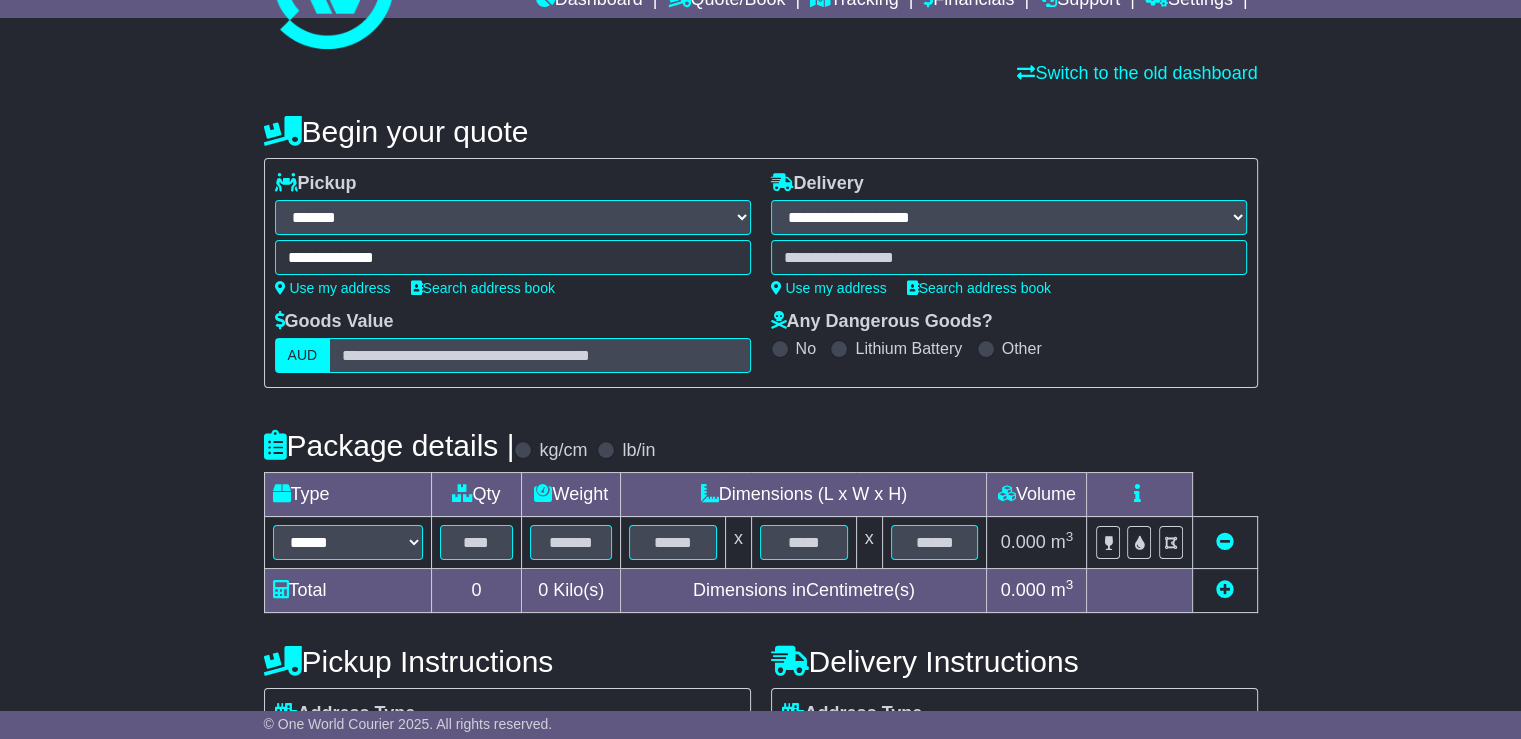 click on "**********" at bounding box center [1009, 217] 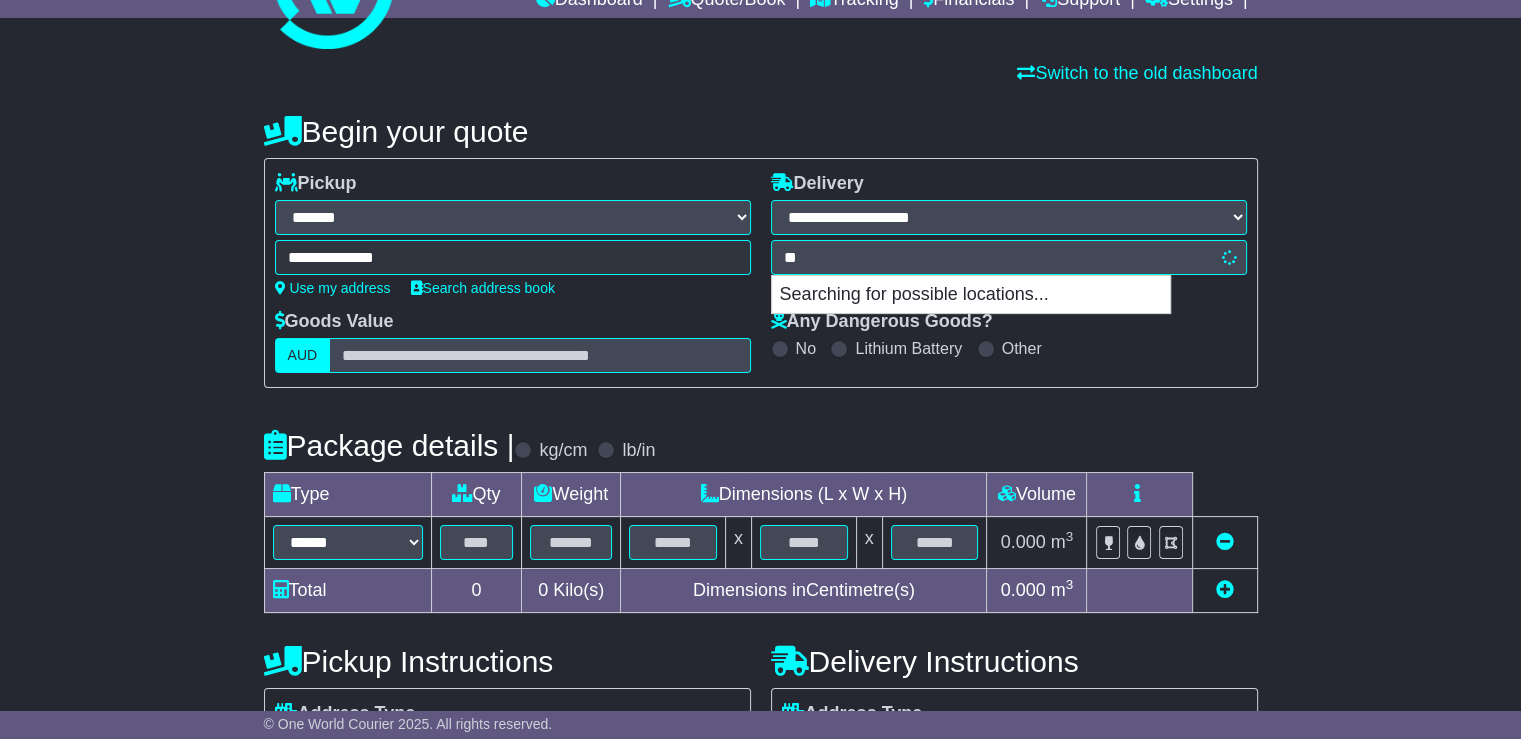type on "*" 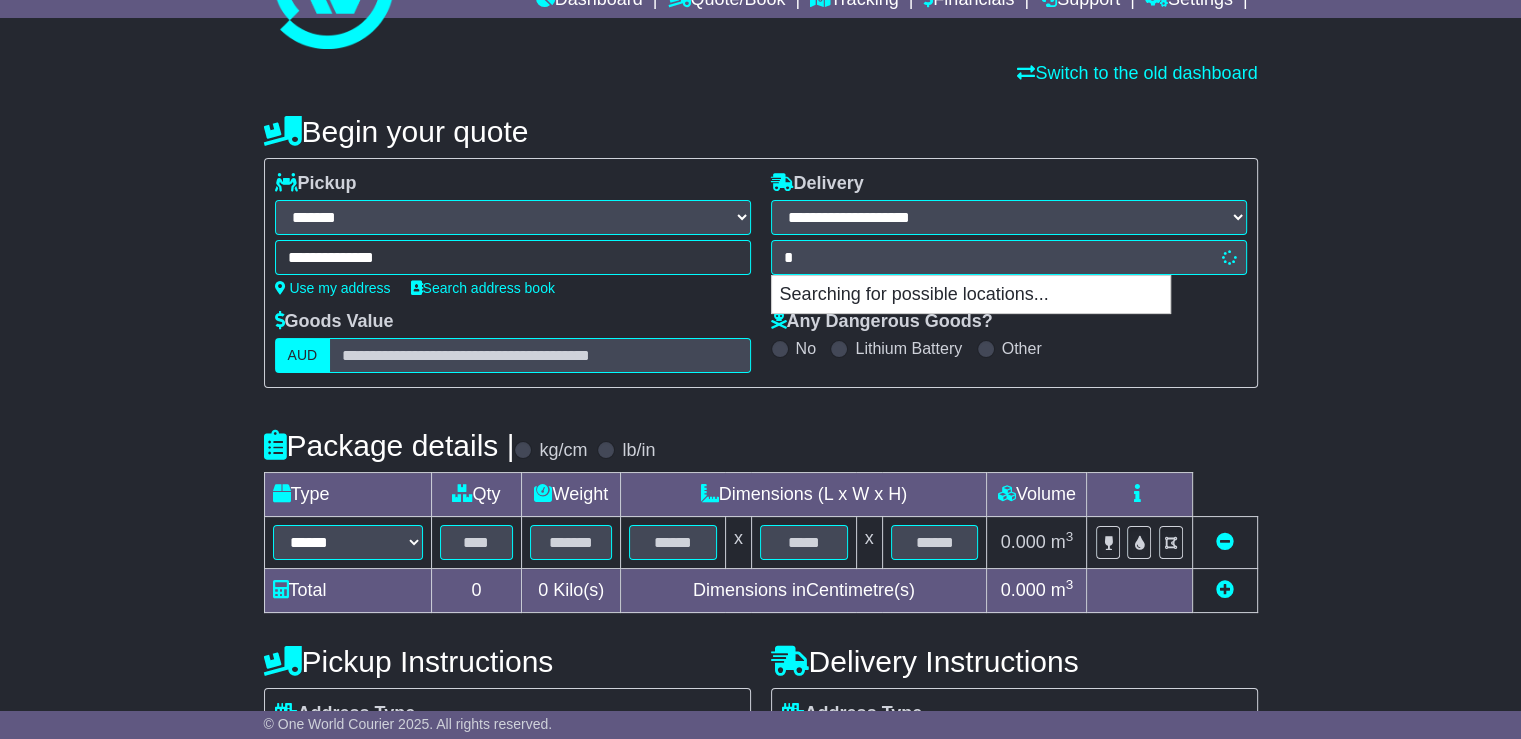 type 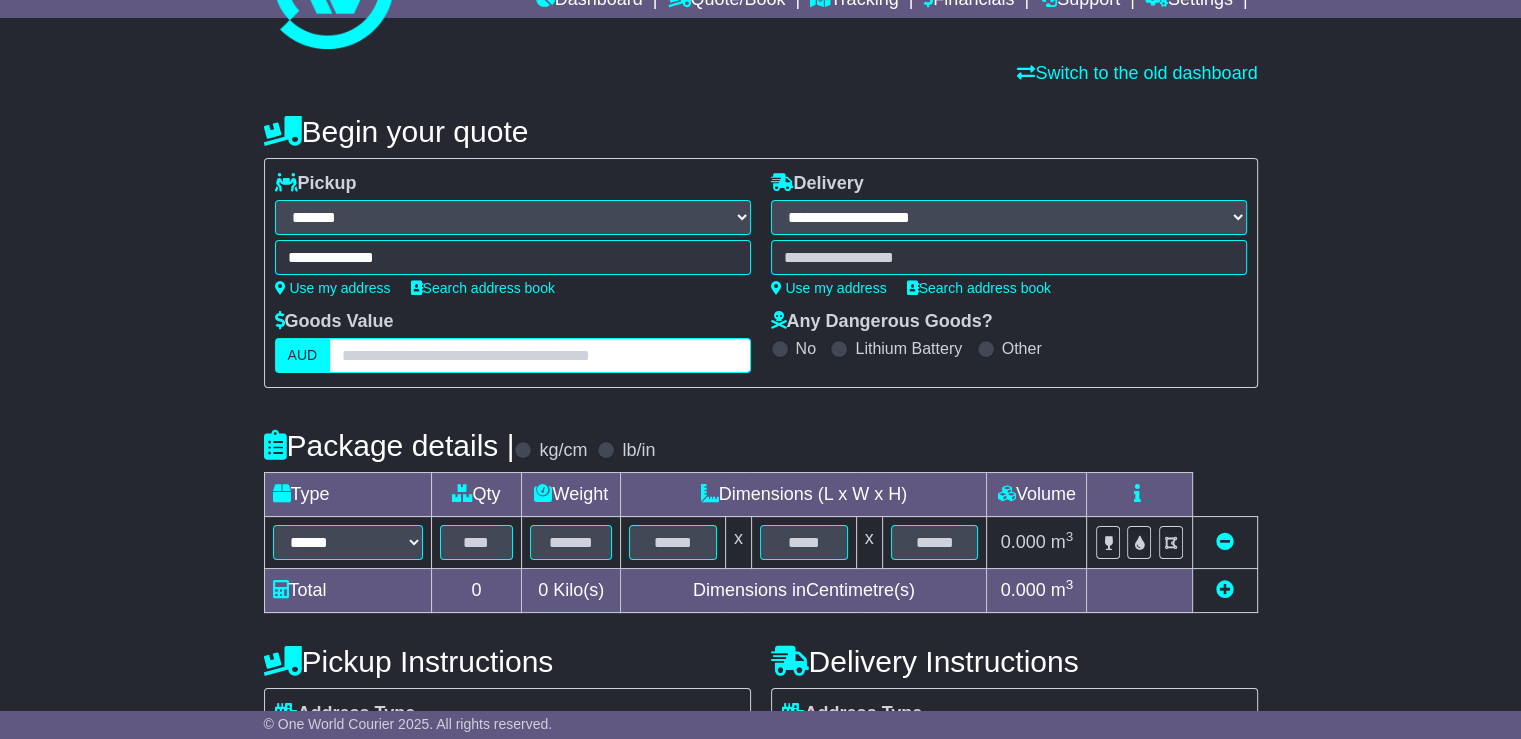 click at bounding box center (539, 355) 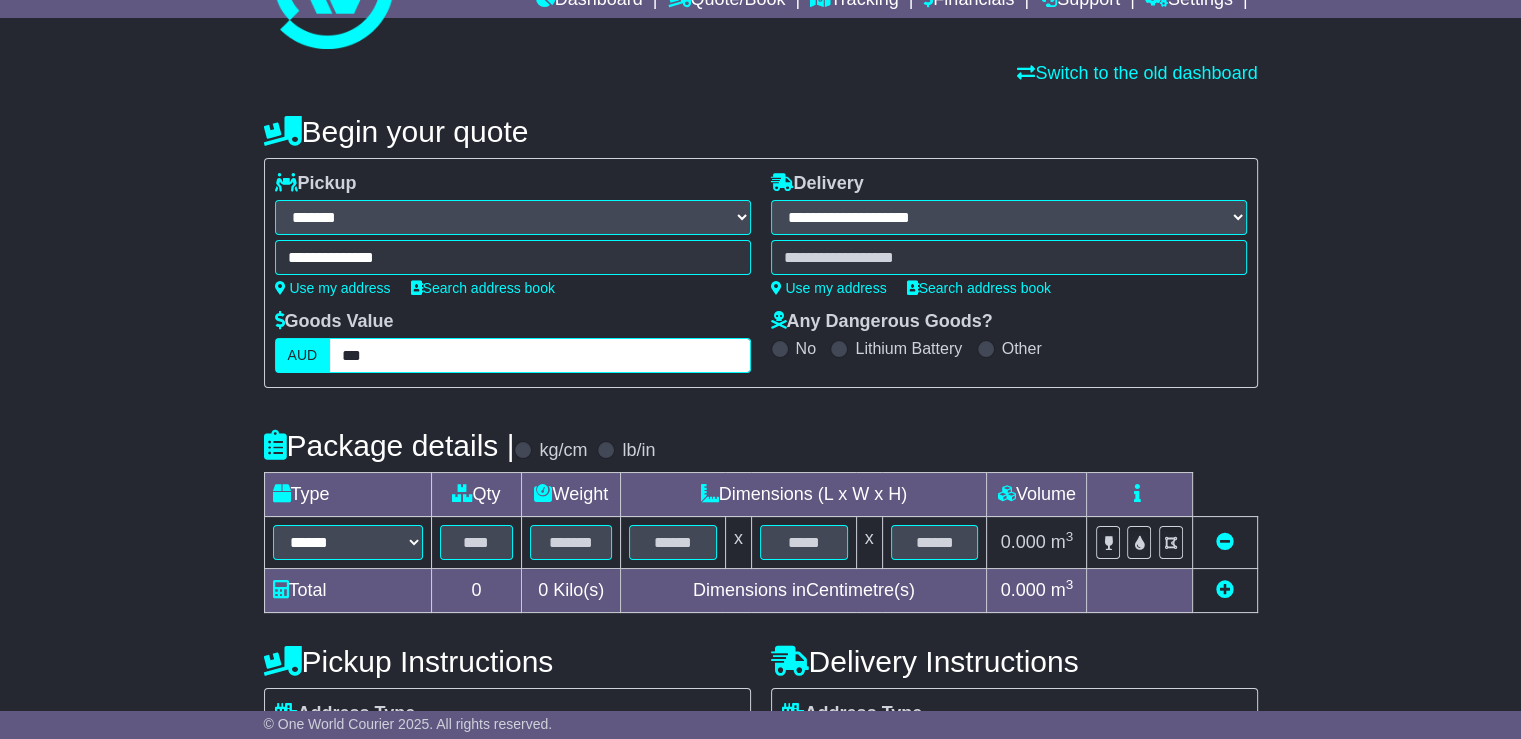 type on "***" 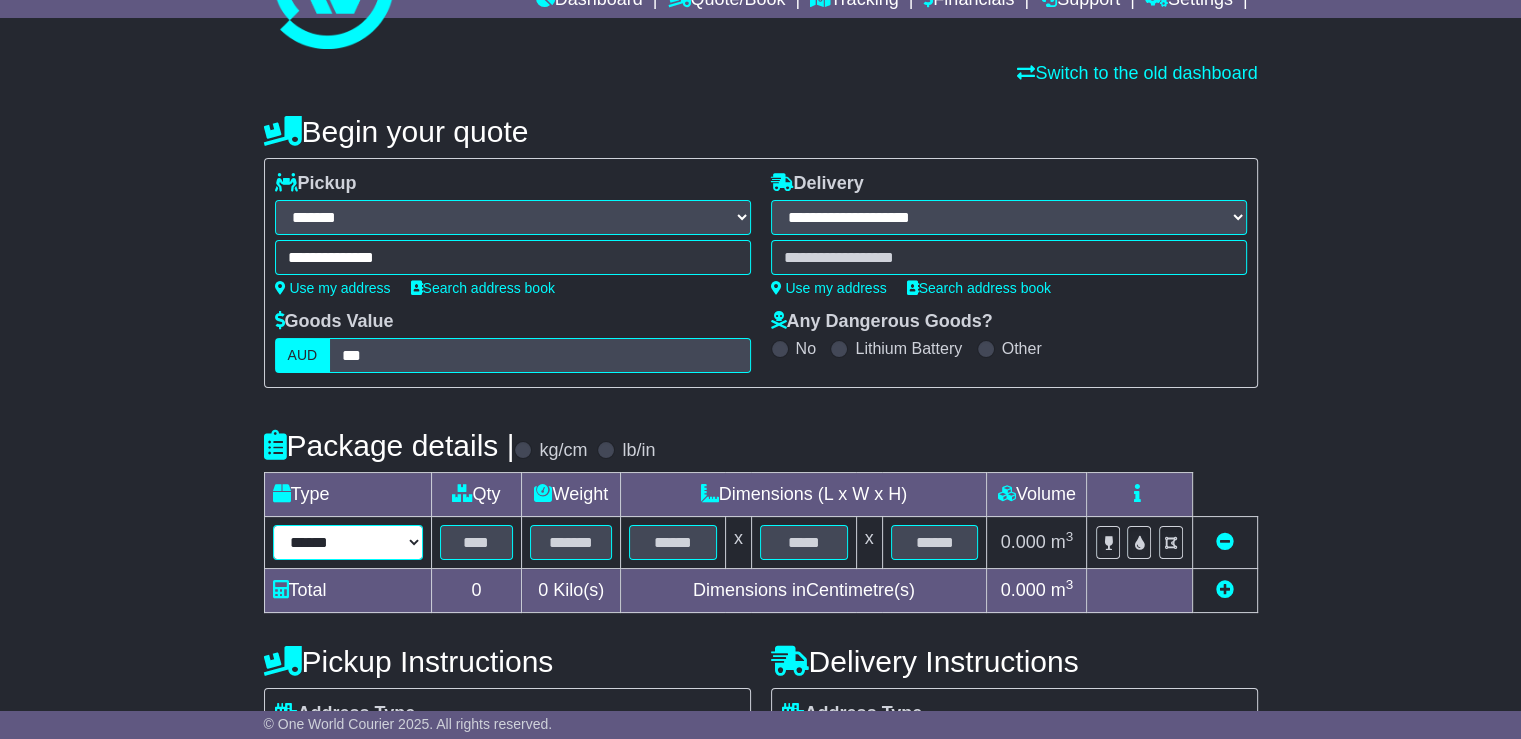 click on "****** ***" at bounding box center [348, 542] 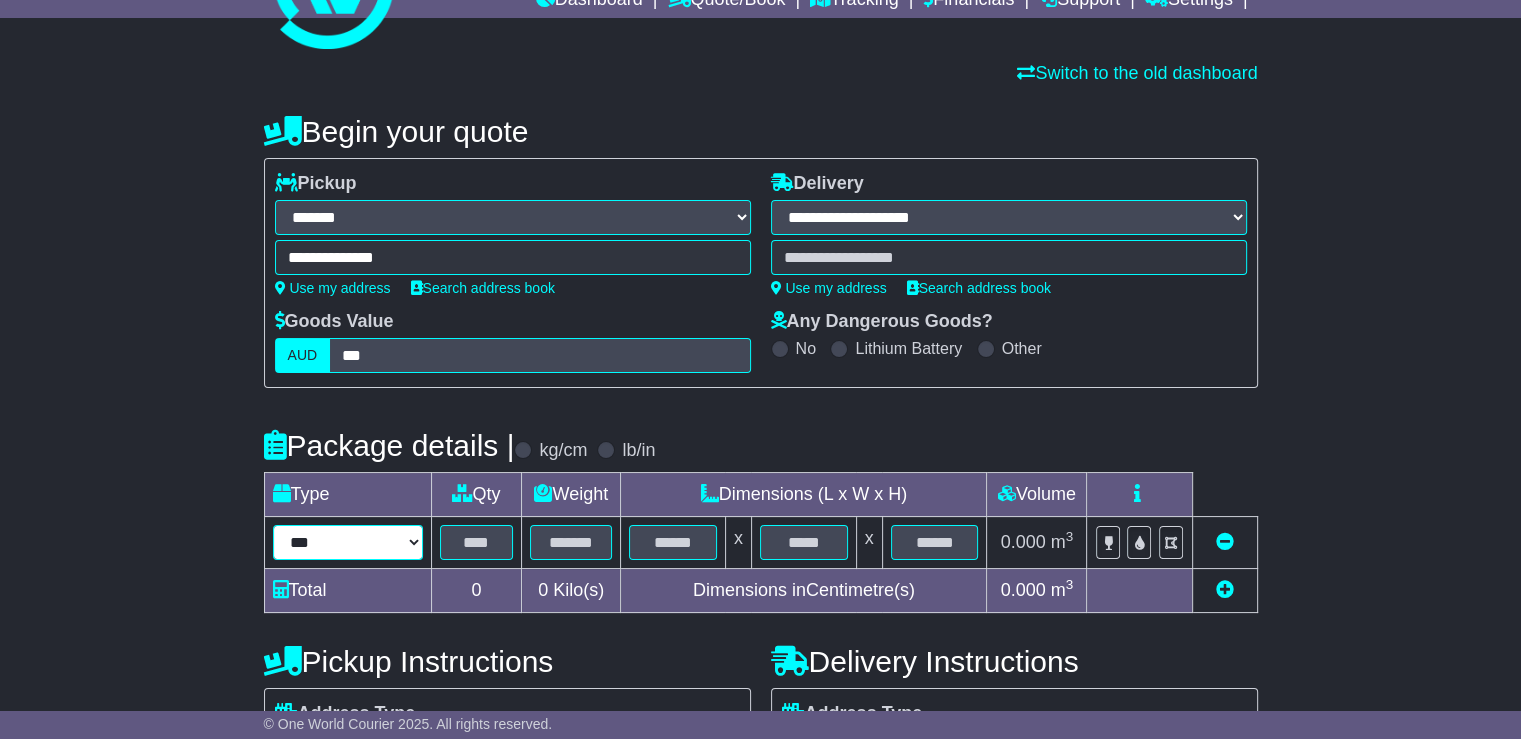 click on "****** ***" at bounding box center (348, 542) 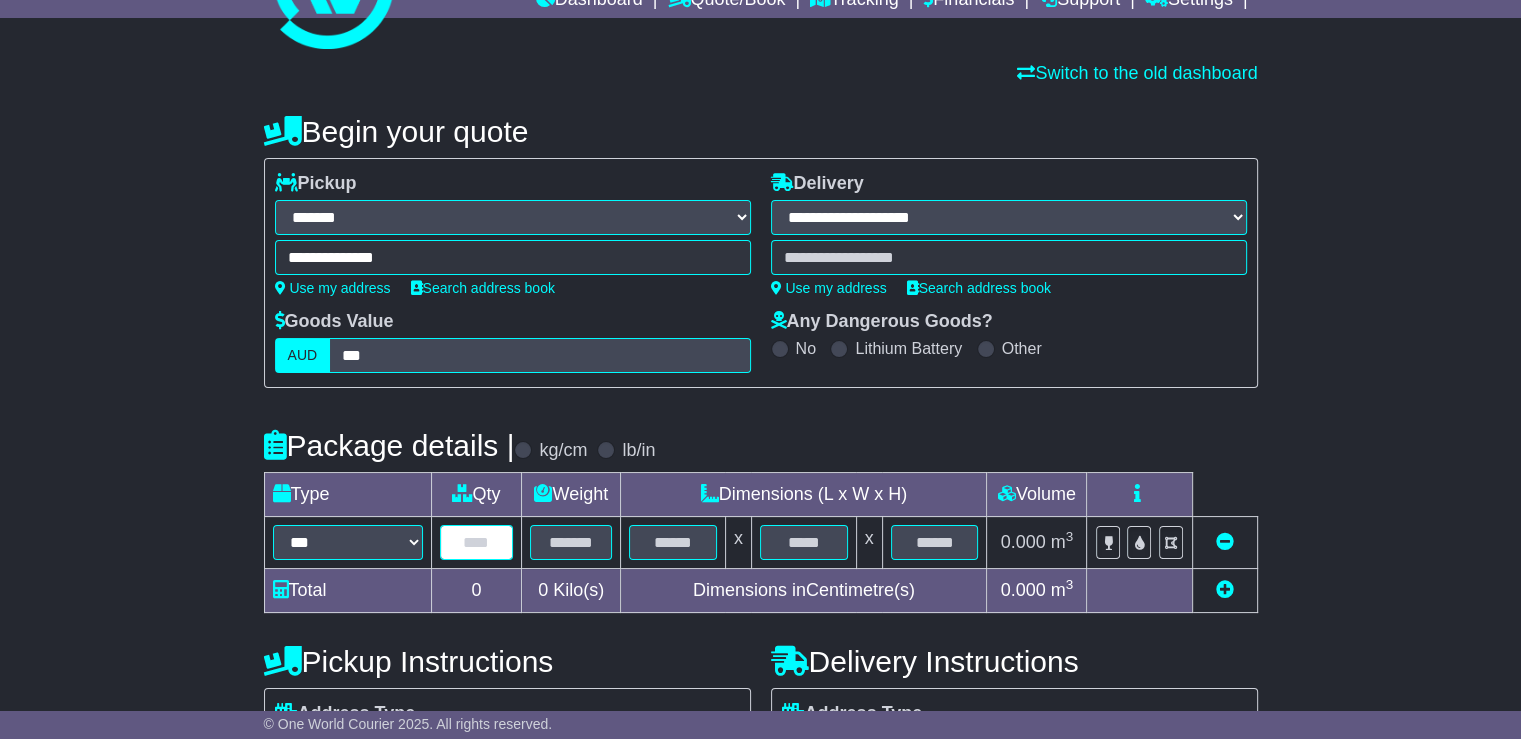 click at bounding box center (477, 542) 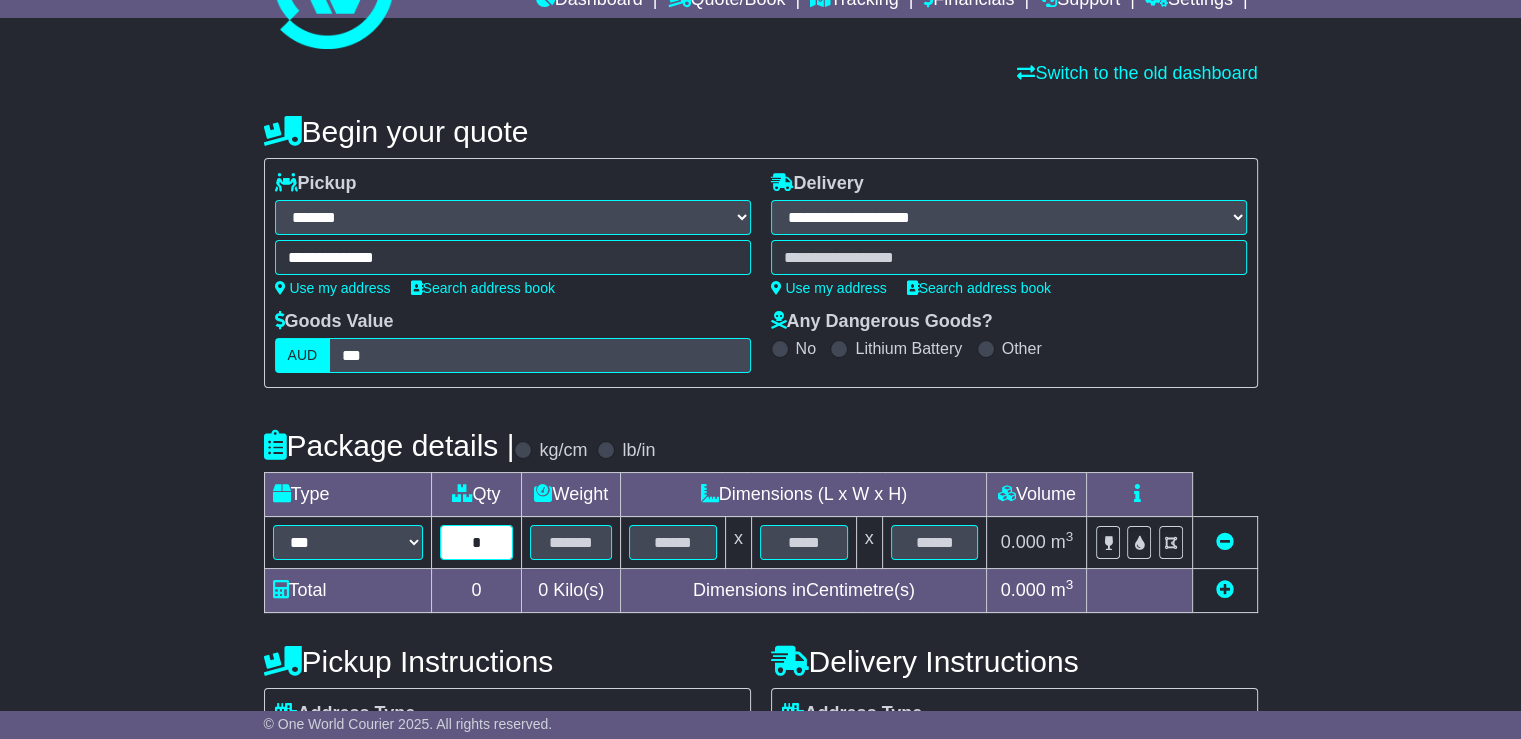 type on "*" 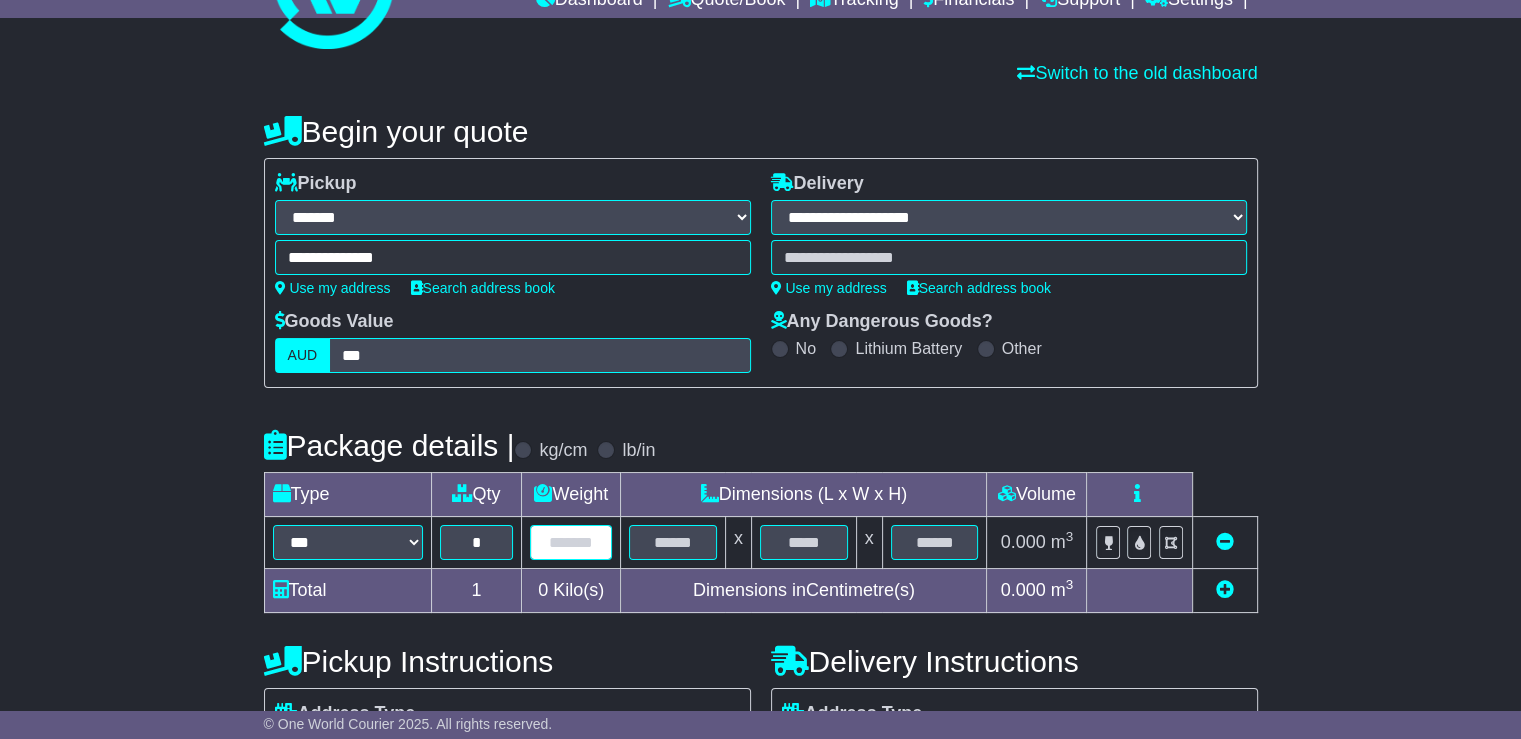 click at bounding box center (571, 542) 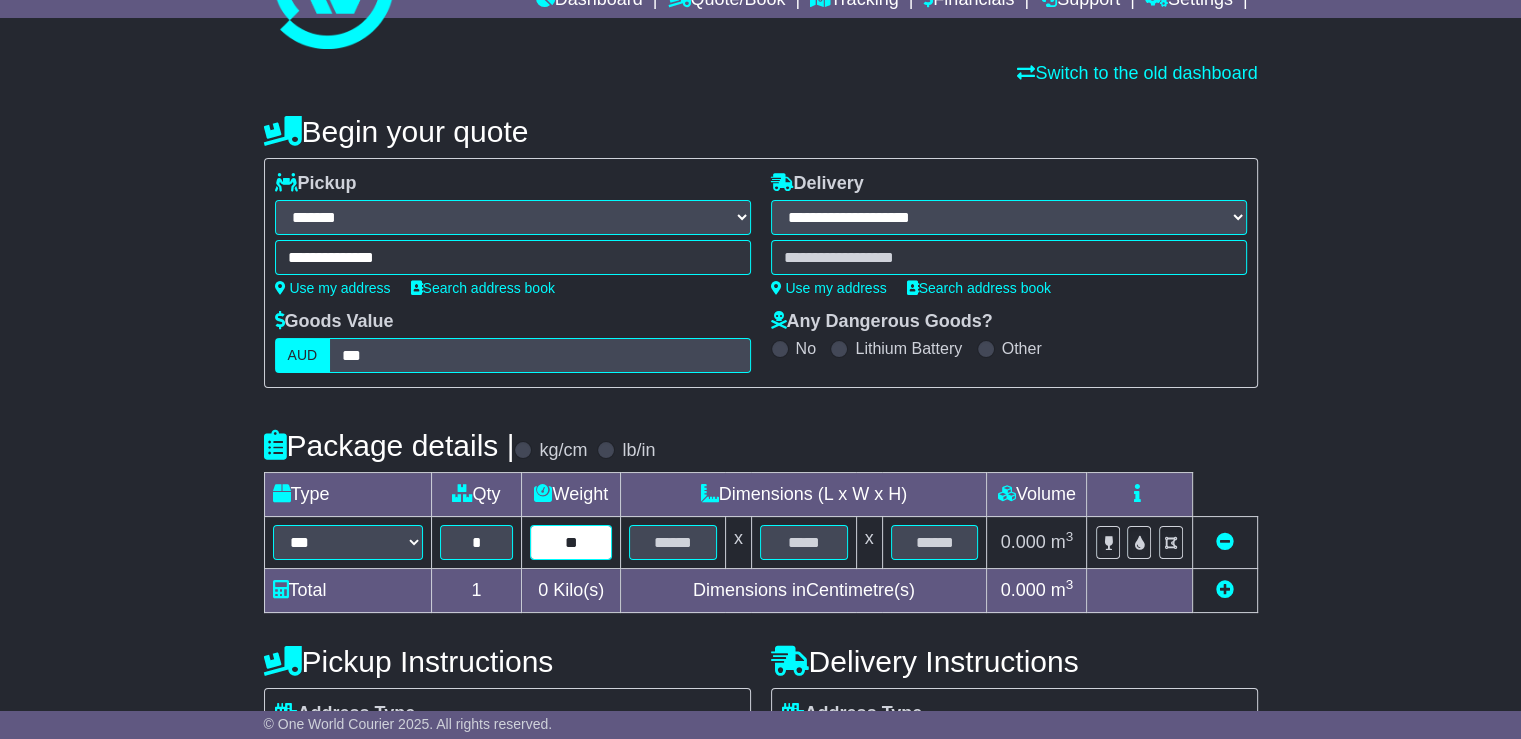 type on "**" 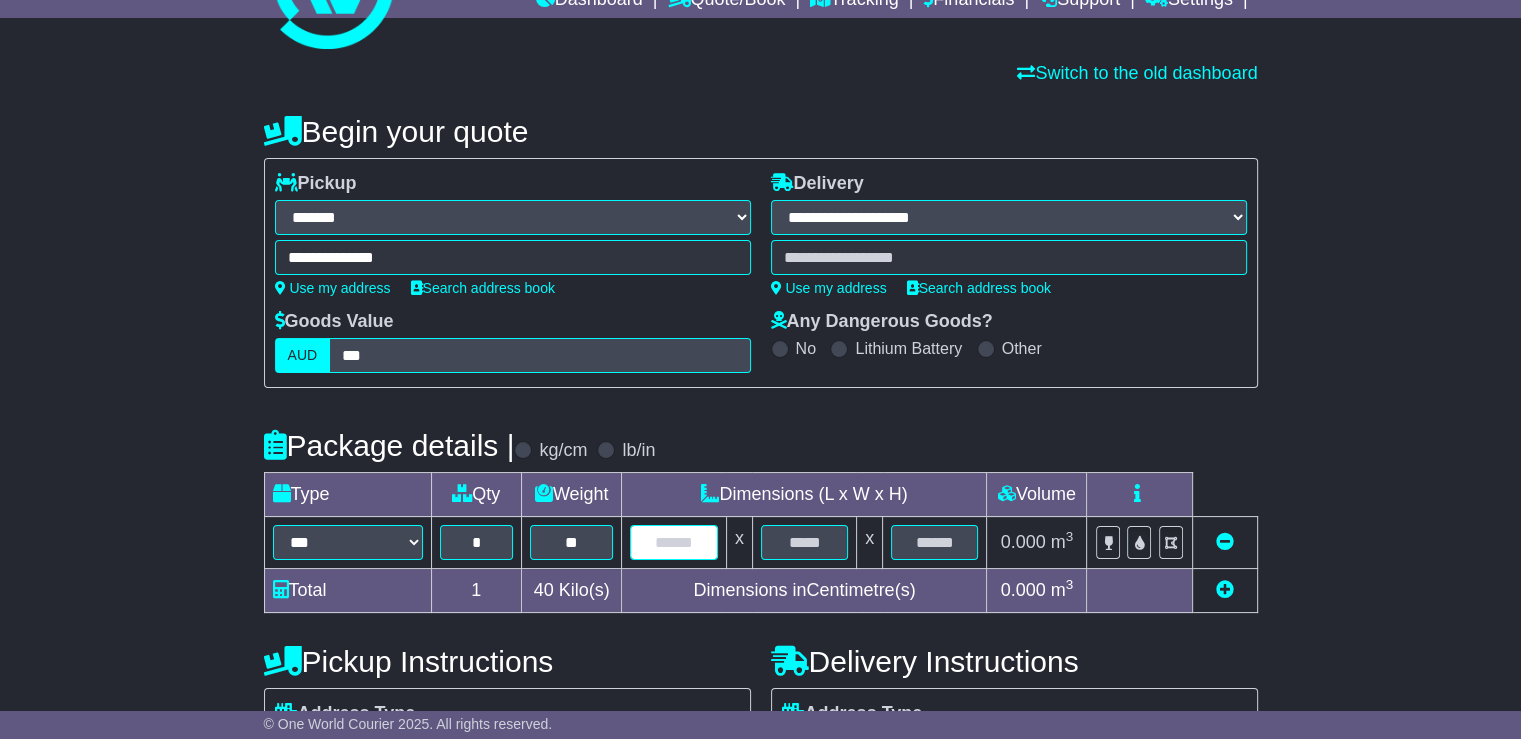 click at bounding box center [673, 542] 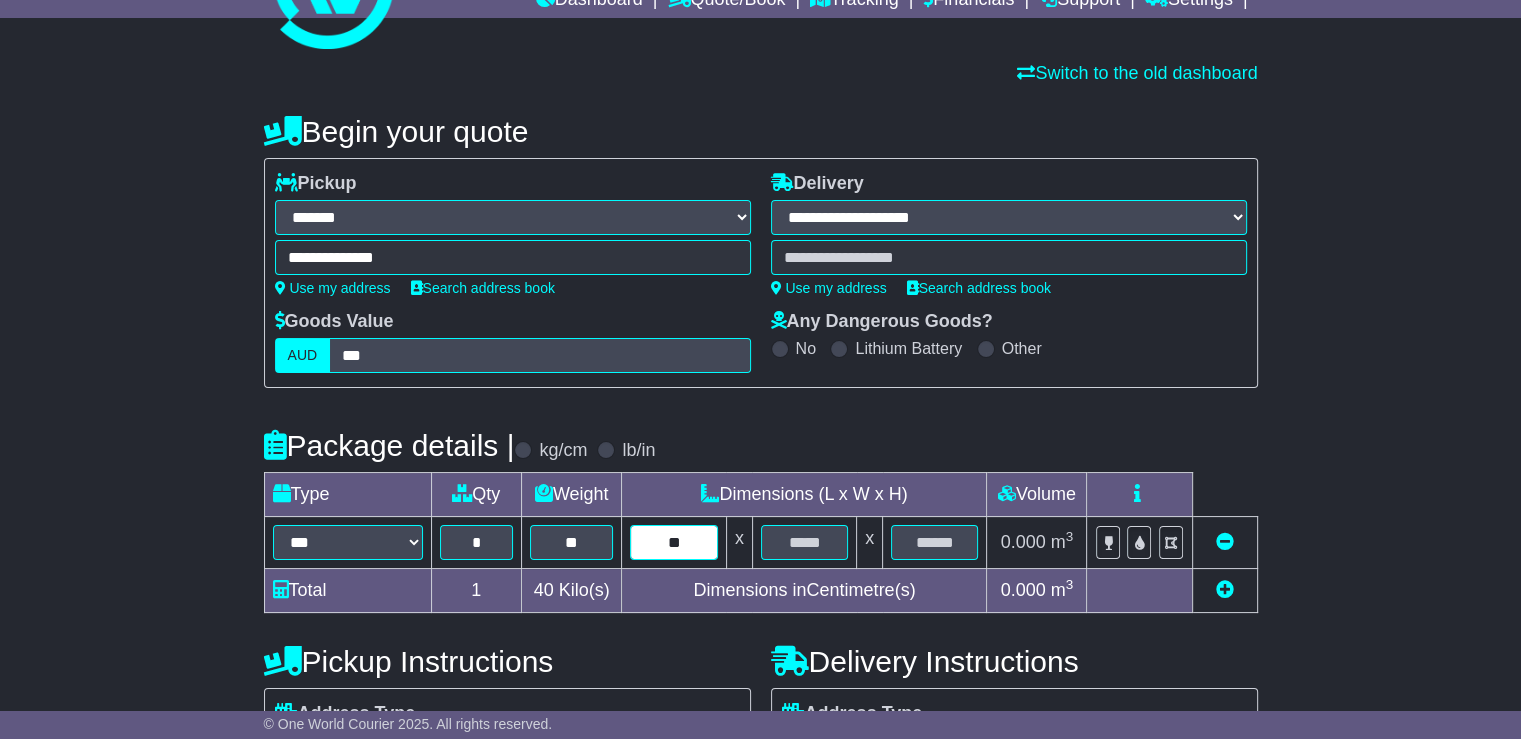 type on "**" 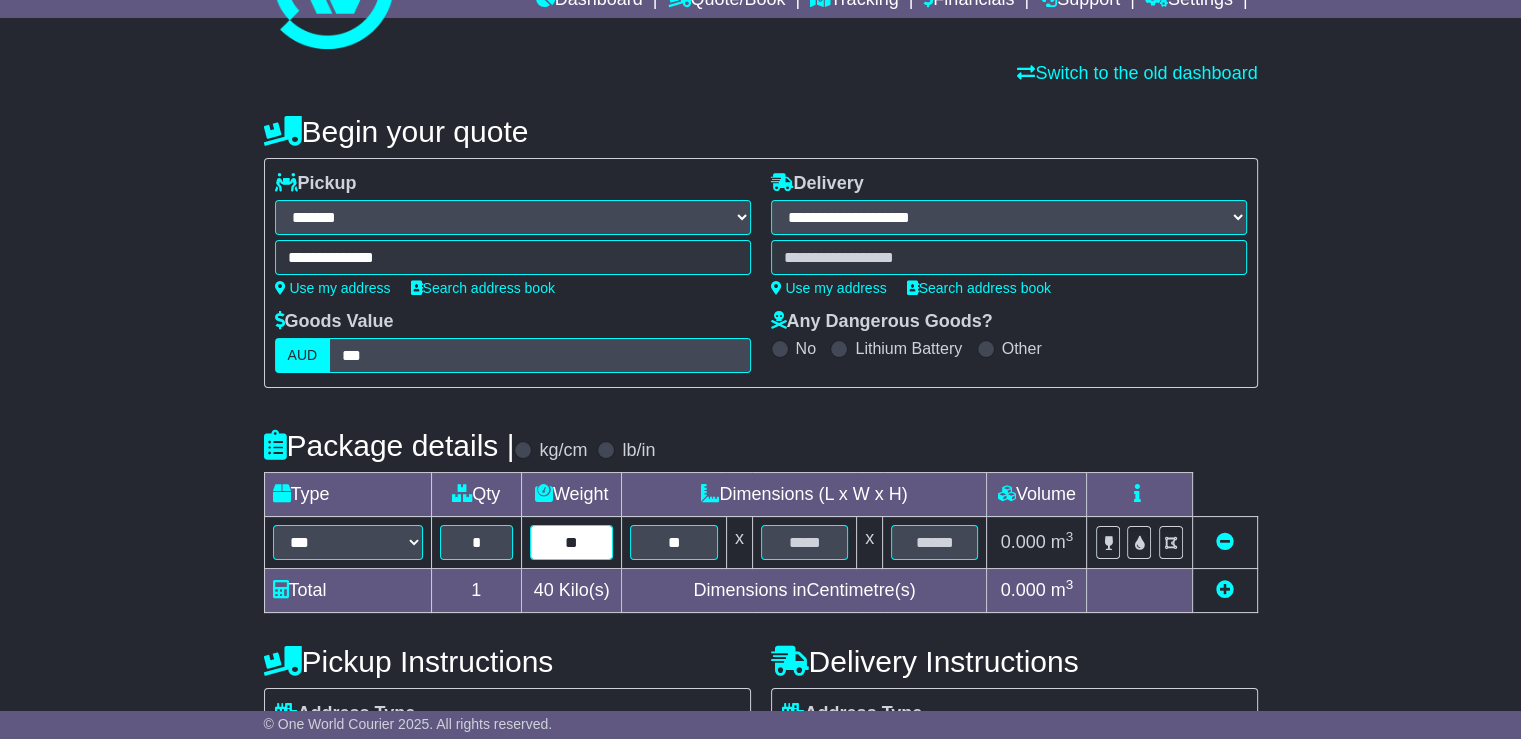click on "**" at bounding box center [572, 542] 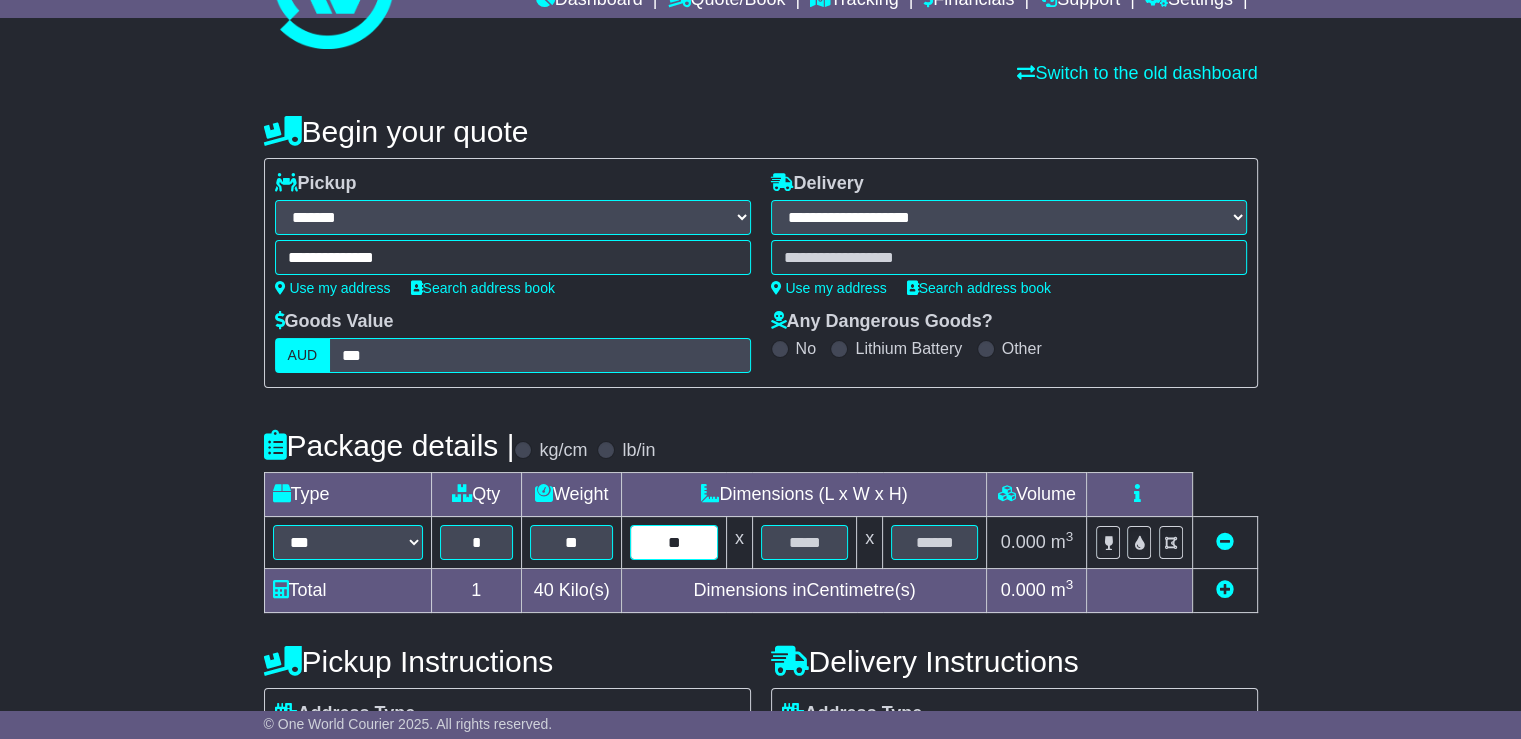 click on "**" at bounding box center [673, 542] 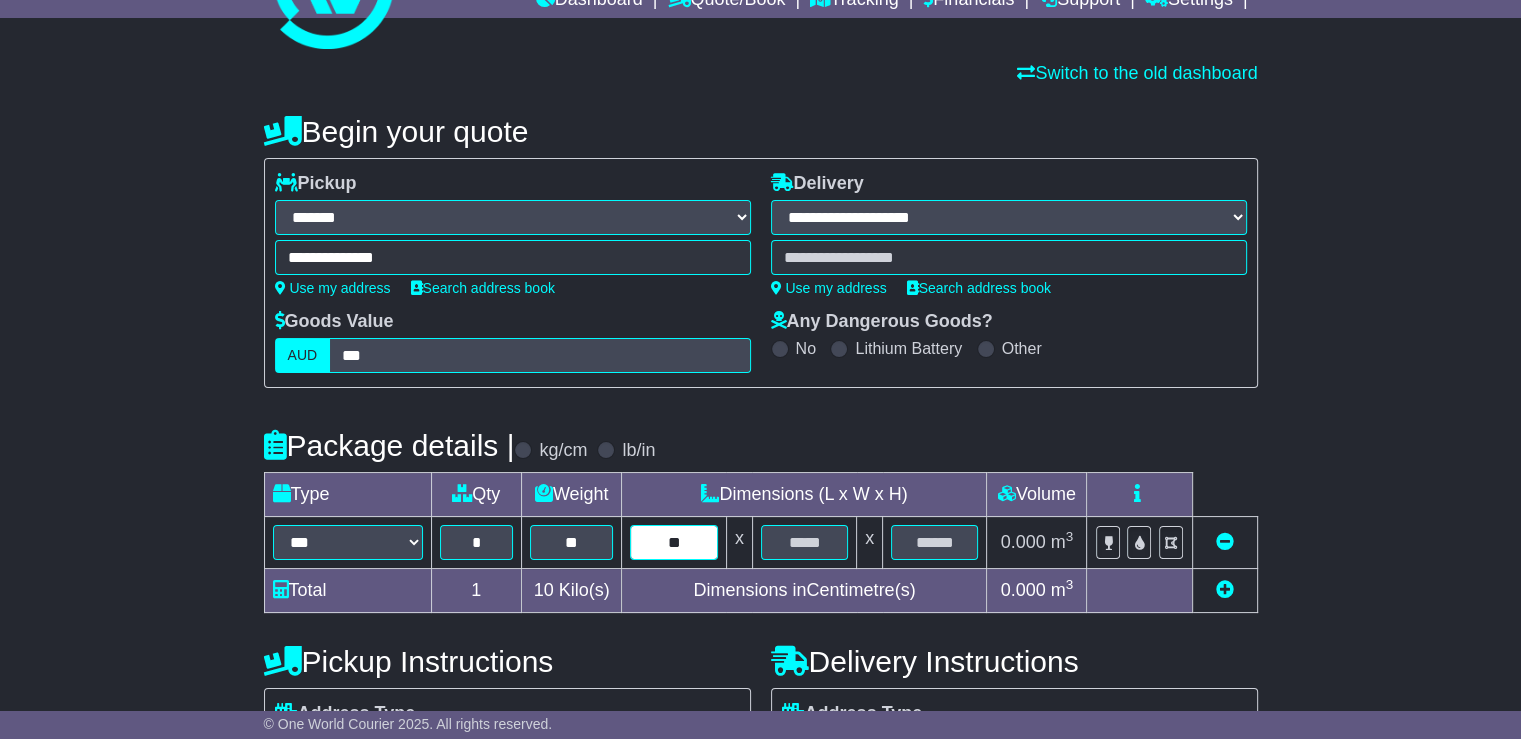 click on "**" at bounding box center [673, 542] 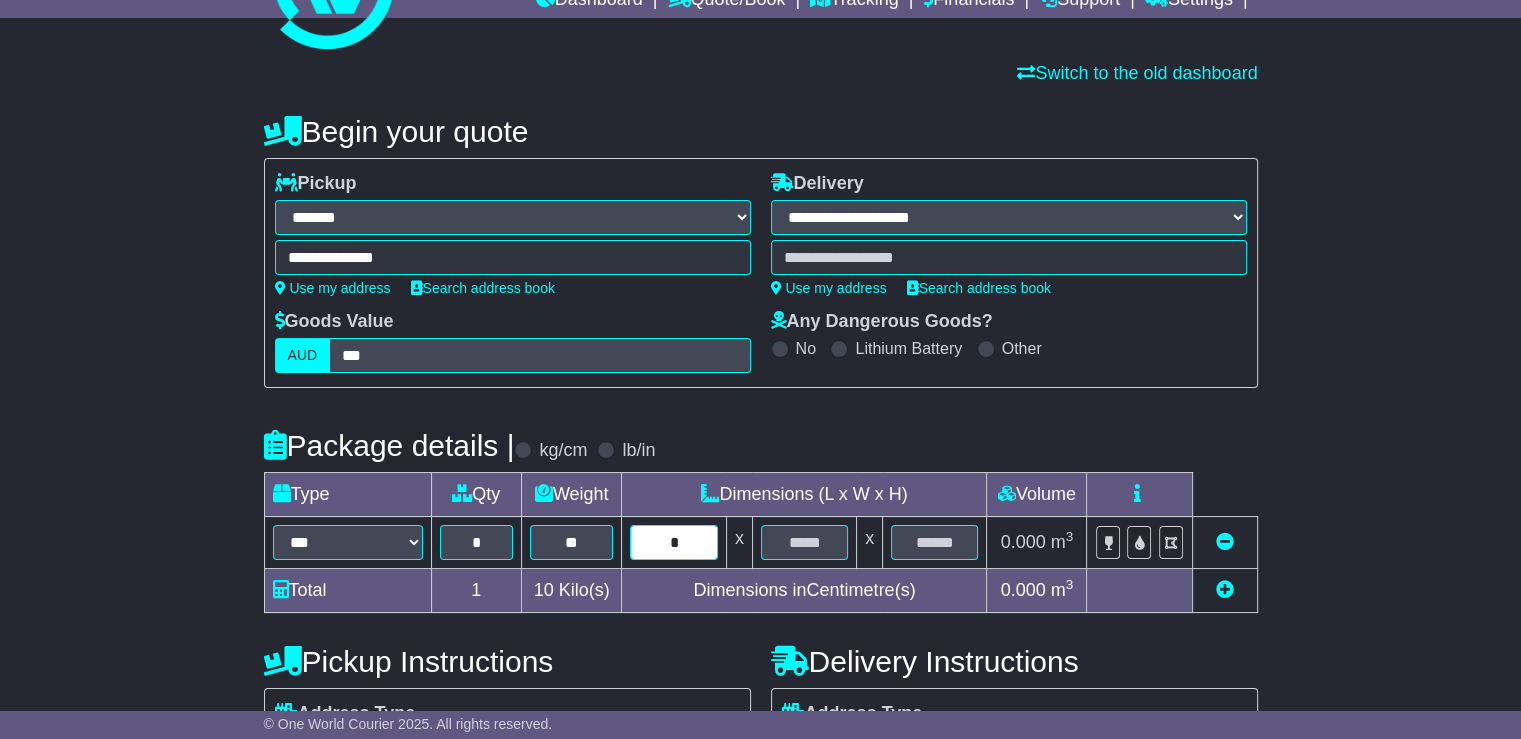 type on "**" 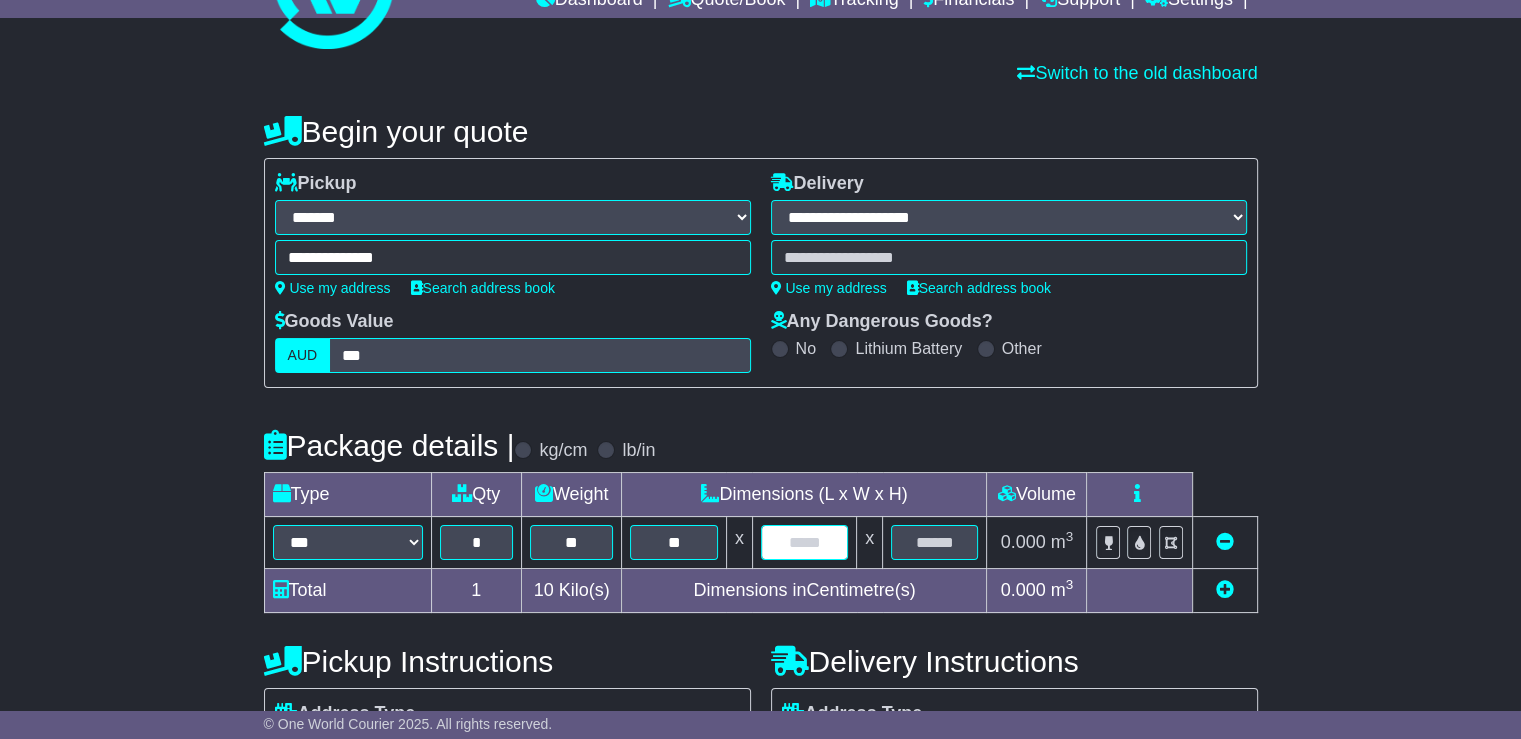 click at bounding box center [804, 542] 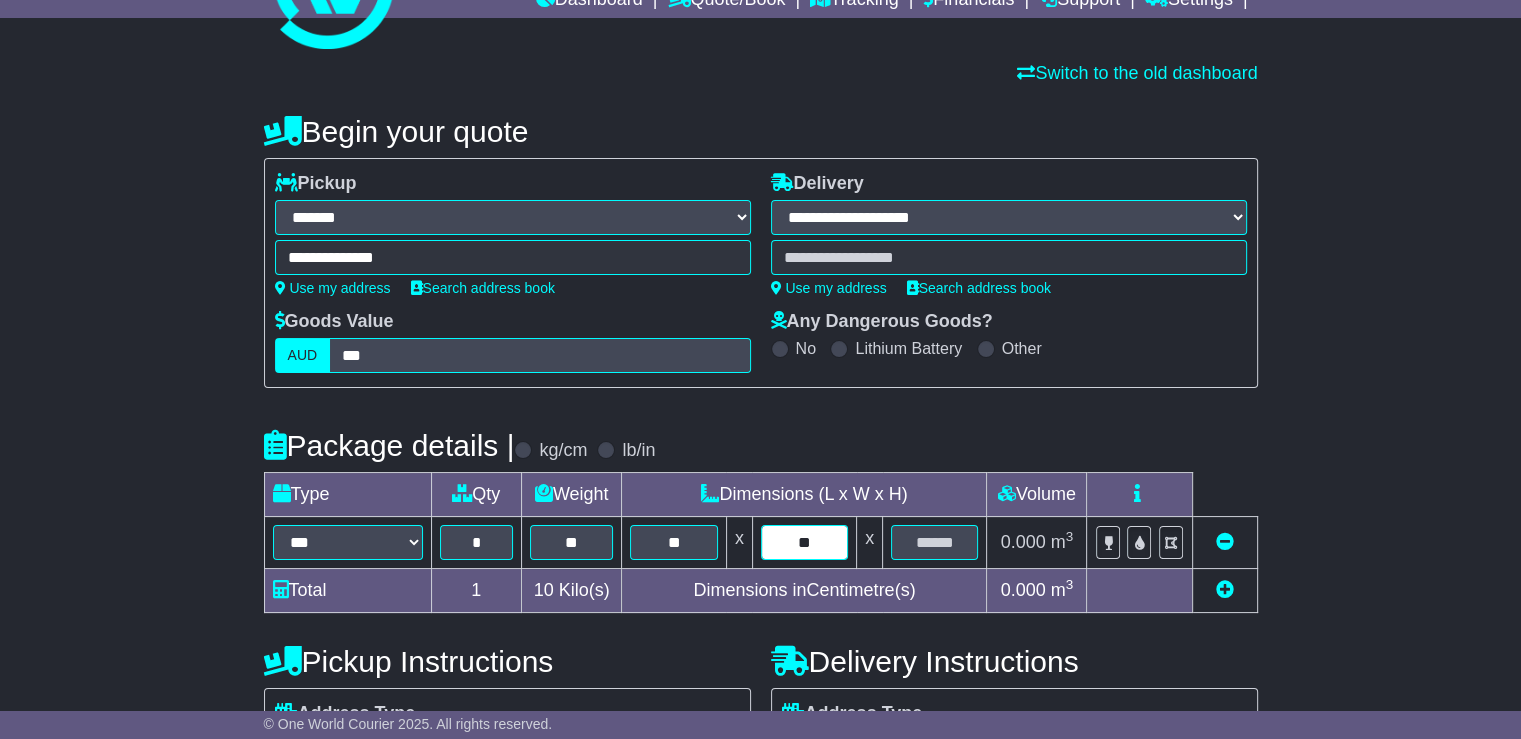 type on "**" 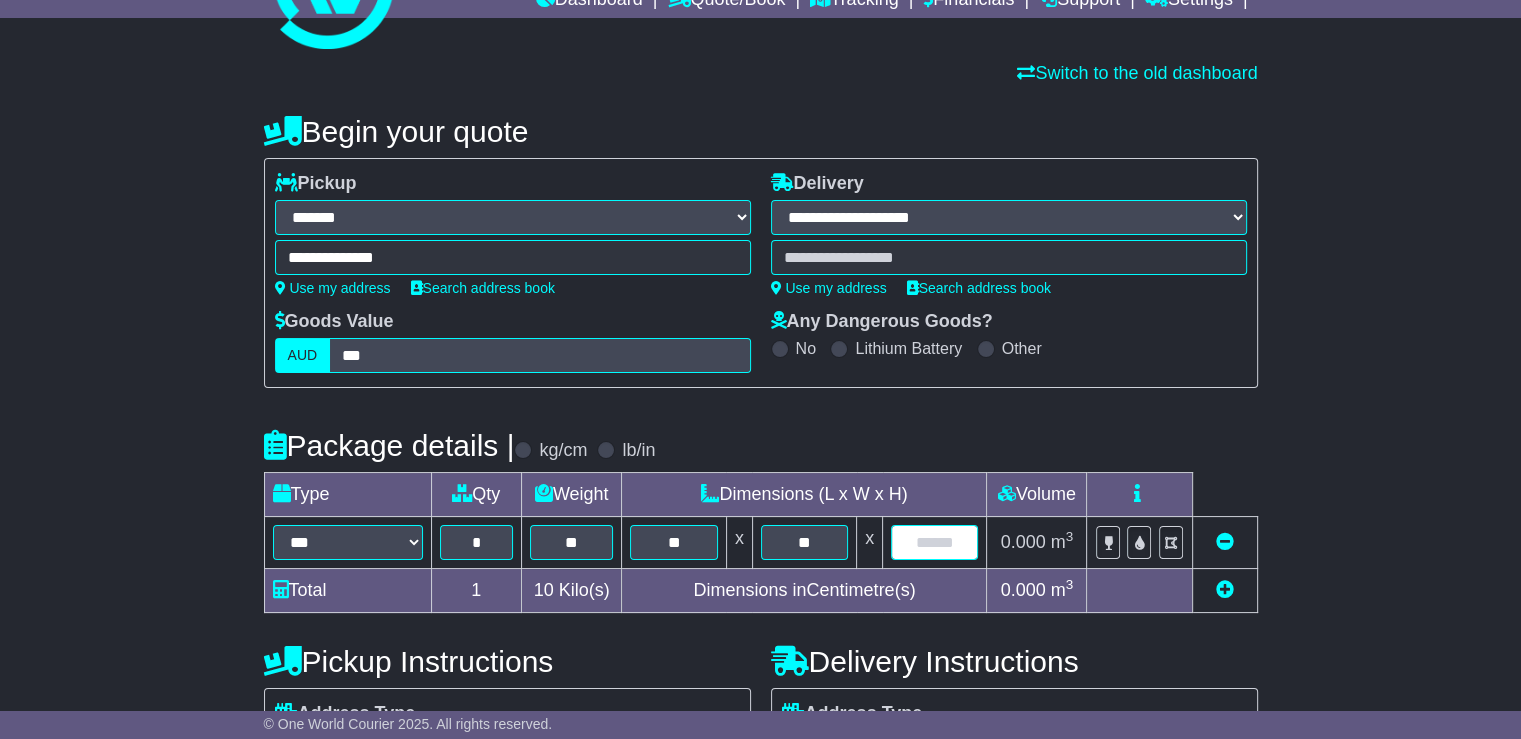 click at bounding box center (934, 542) 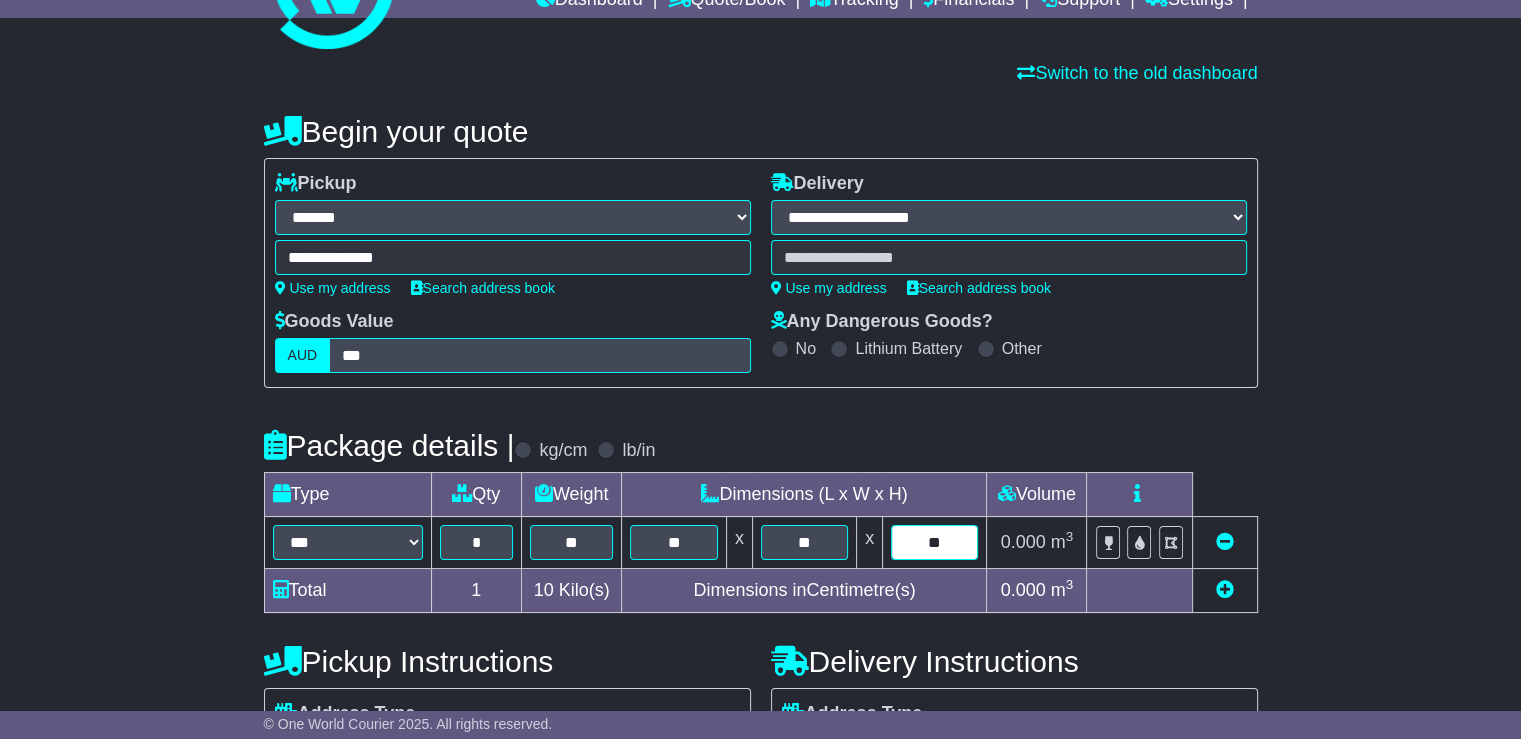 type on "**" 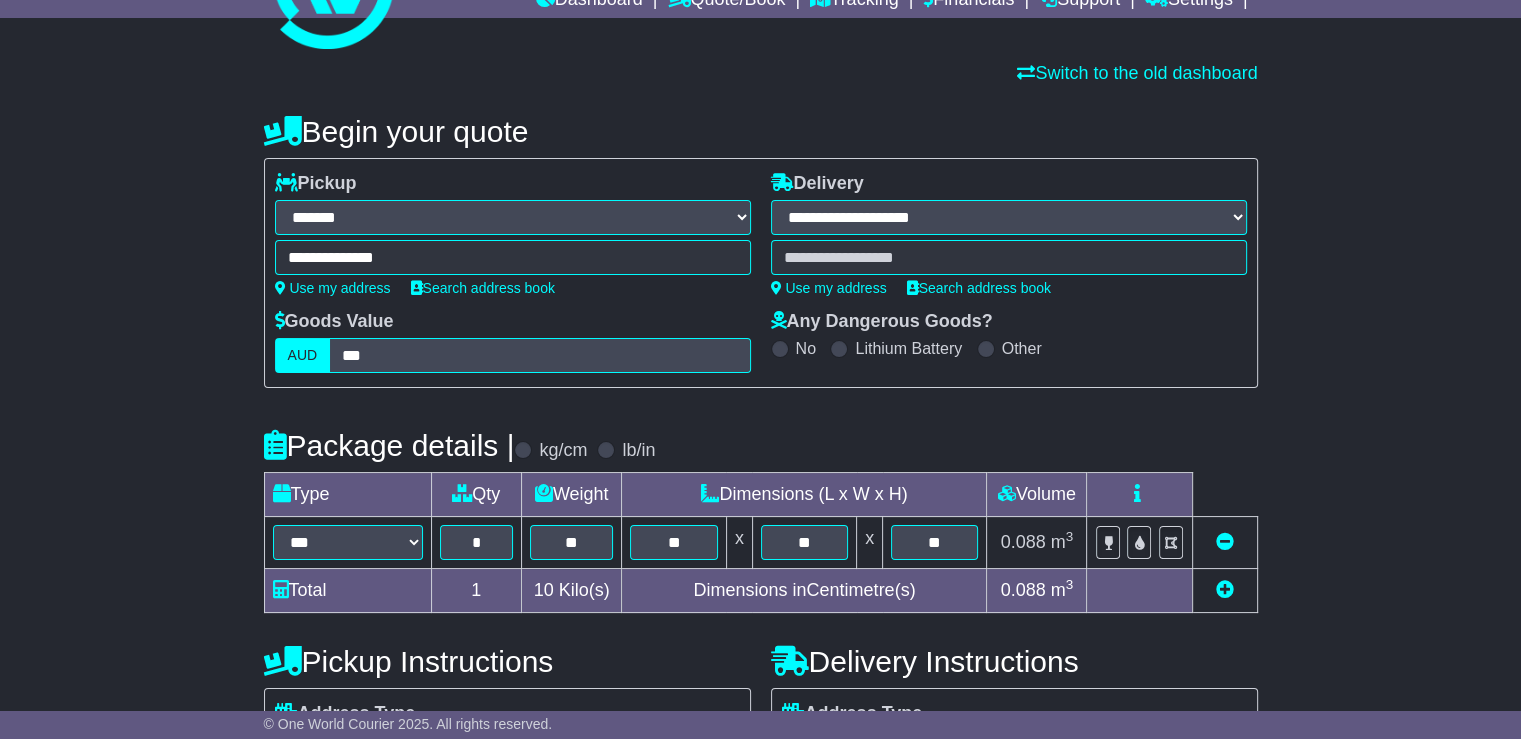 click on "**********" at bounding box center [760, 637] 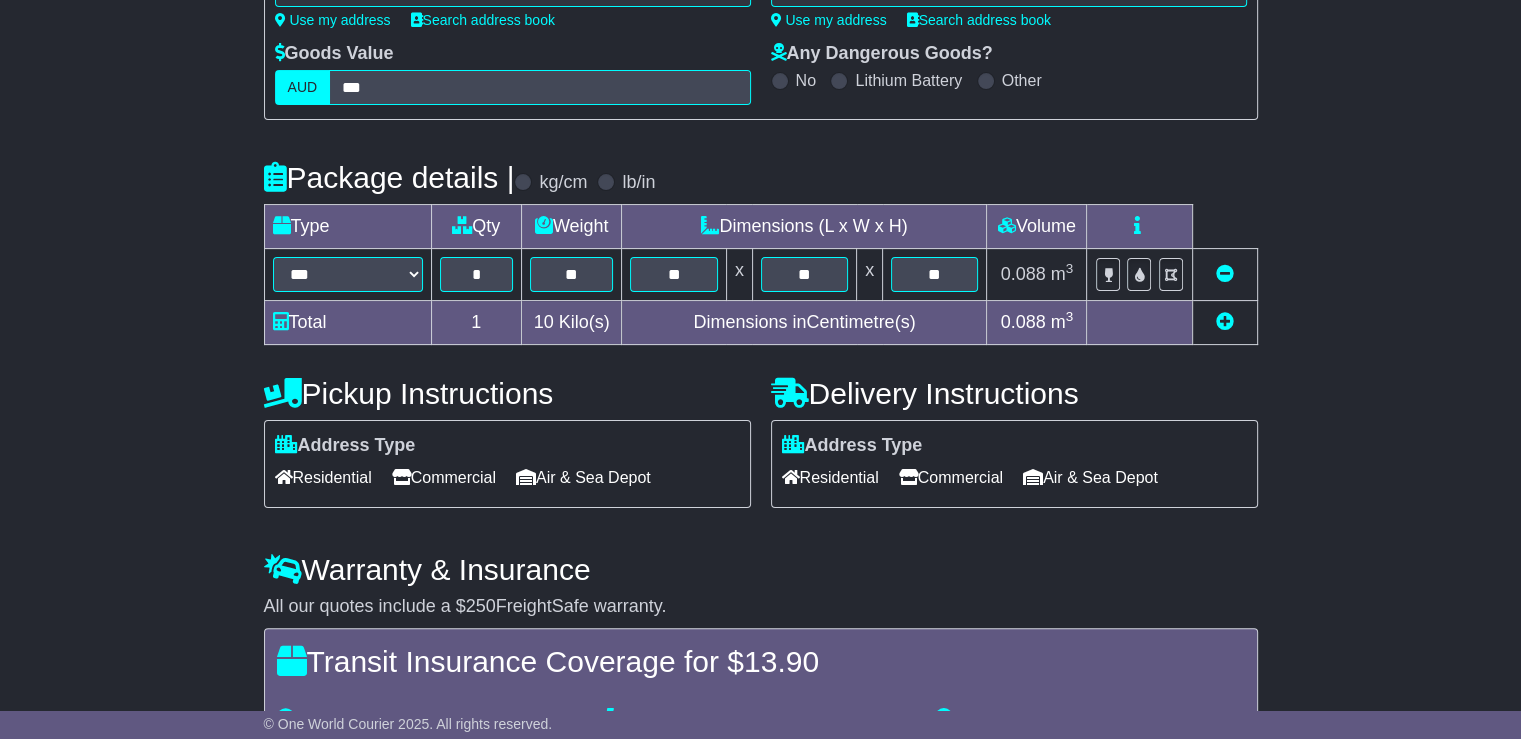 scroll, scrollTop: 375, scrollLeft: 0, axis: vertical 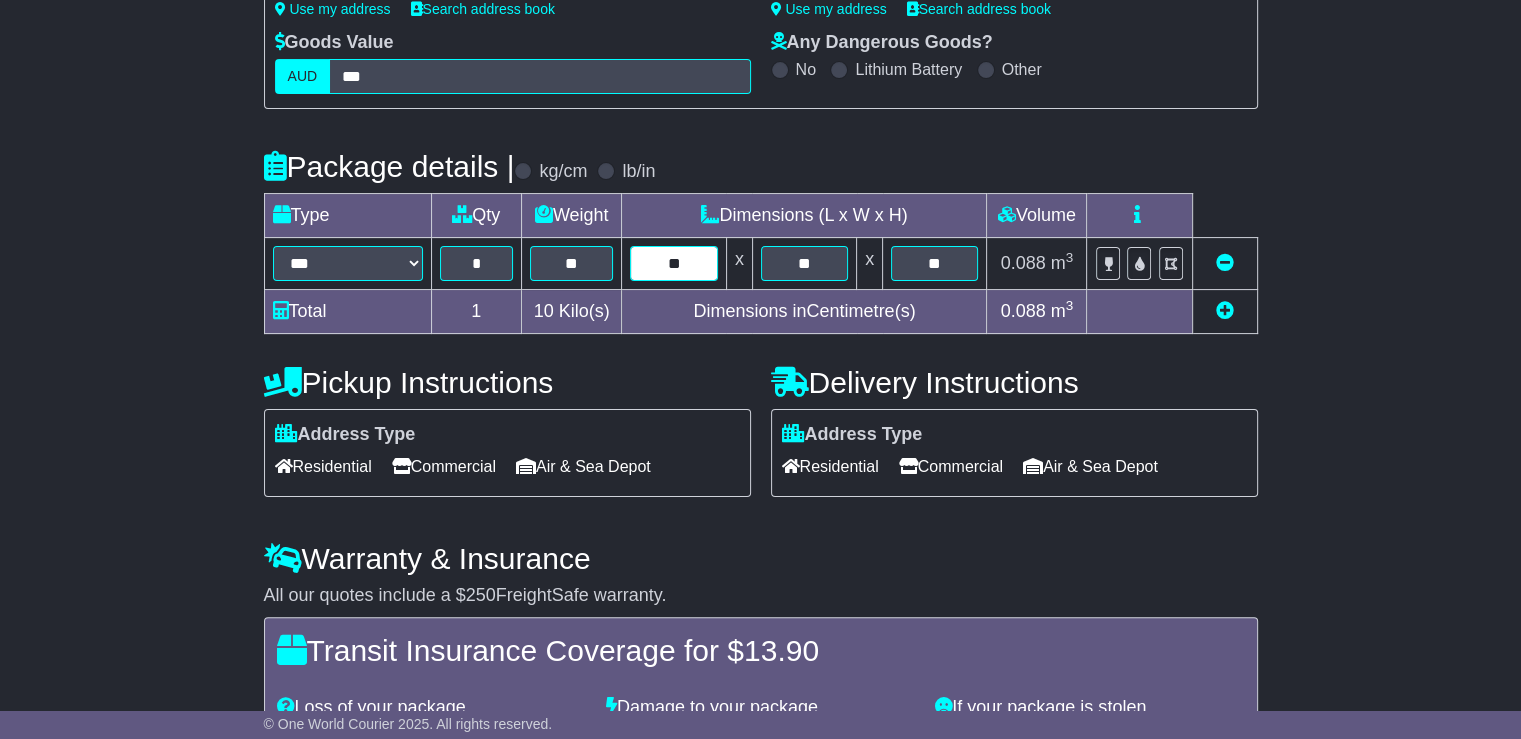click on "**" at bounding box center (673, 263) 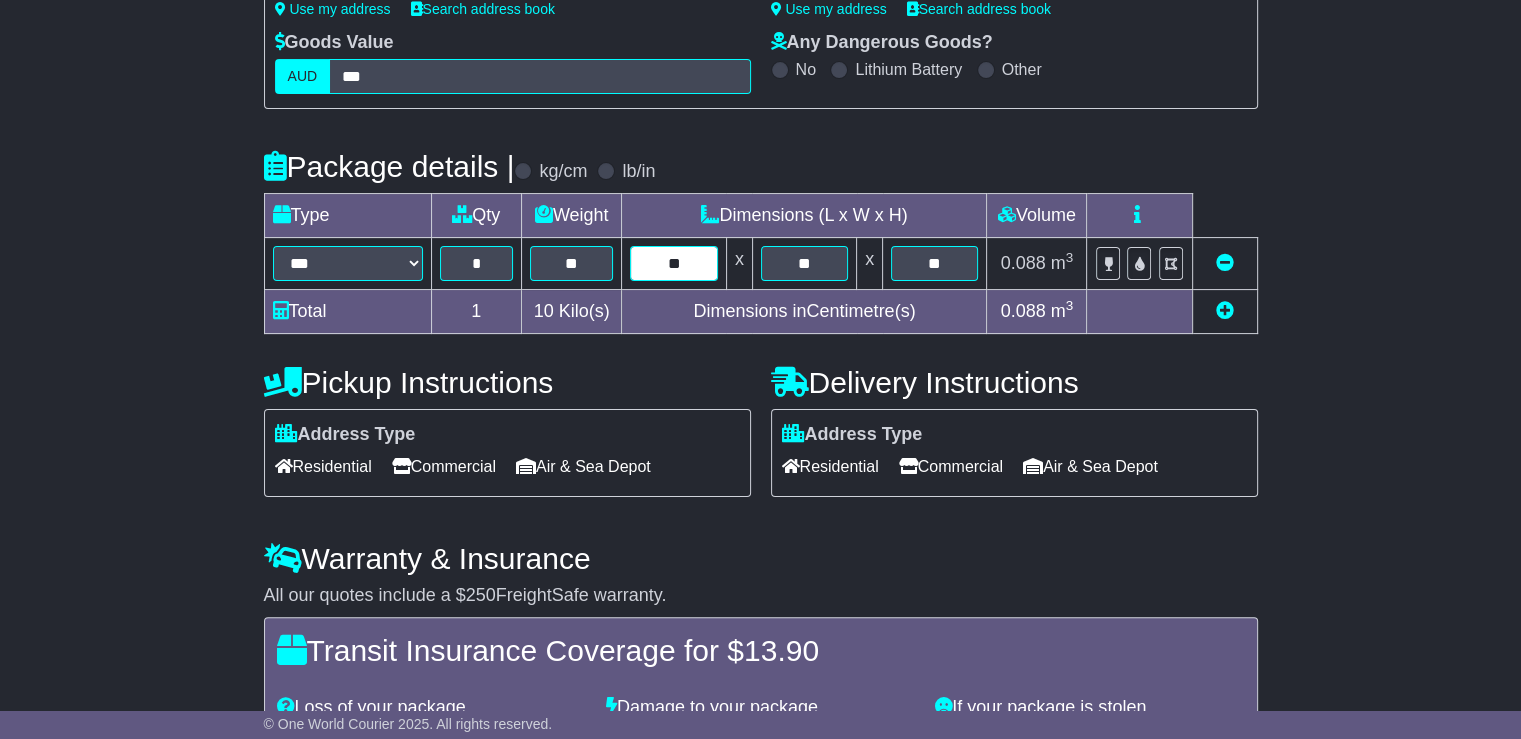 click on "**" at bounding box center [673, 263] 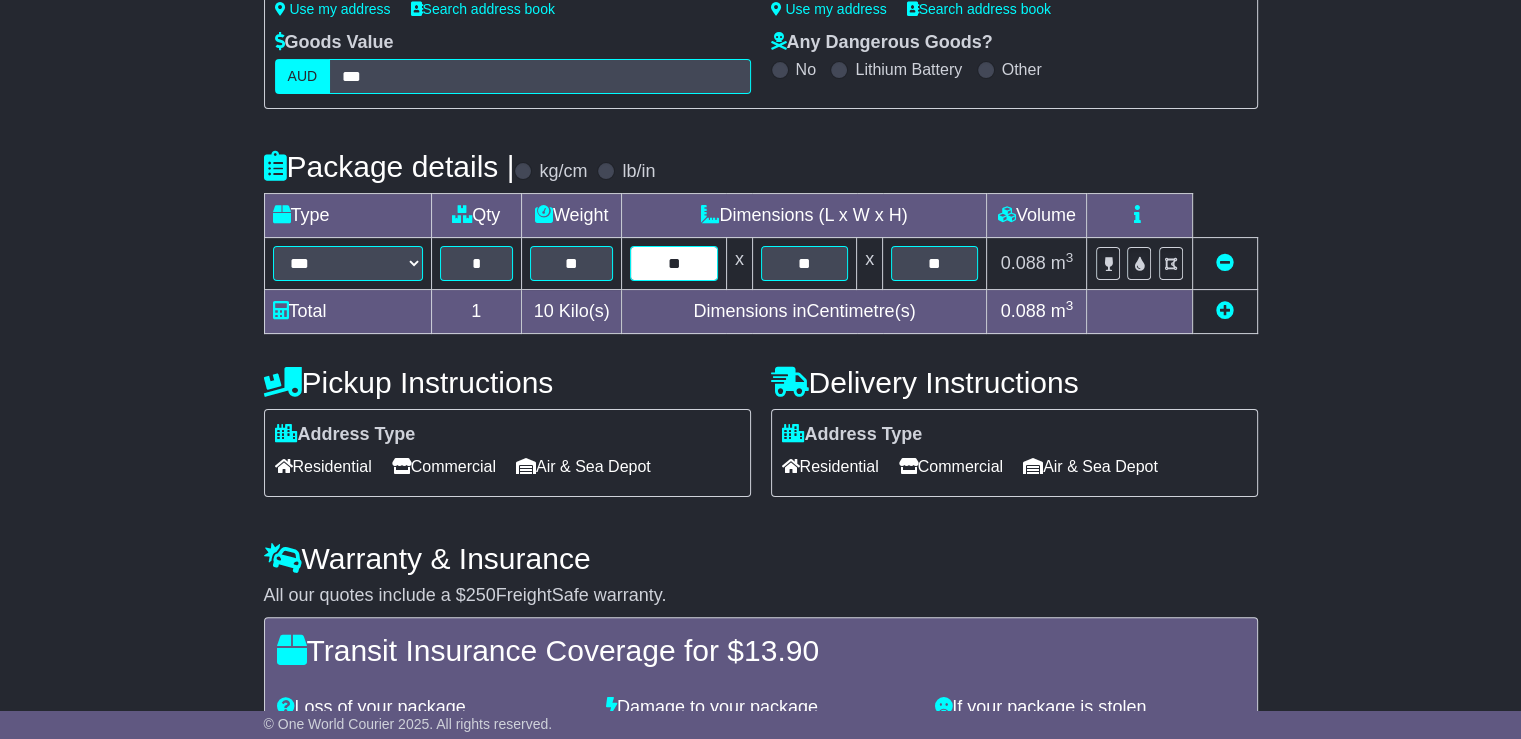 type on "**" 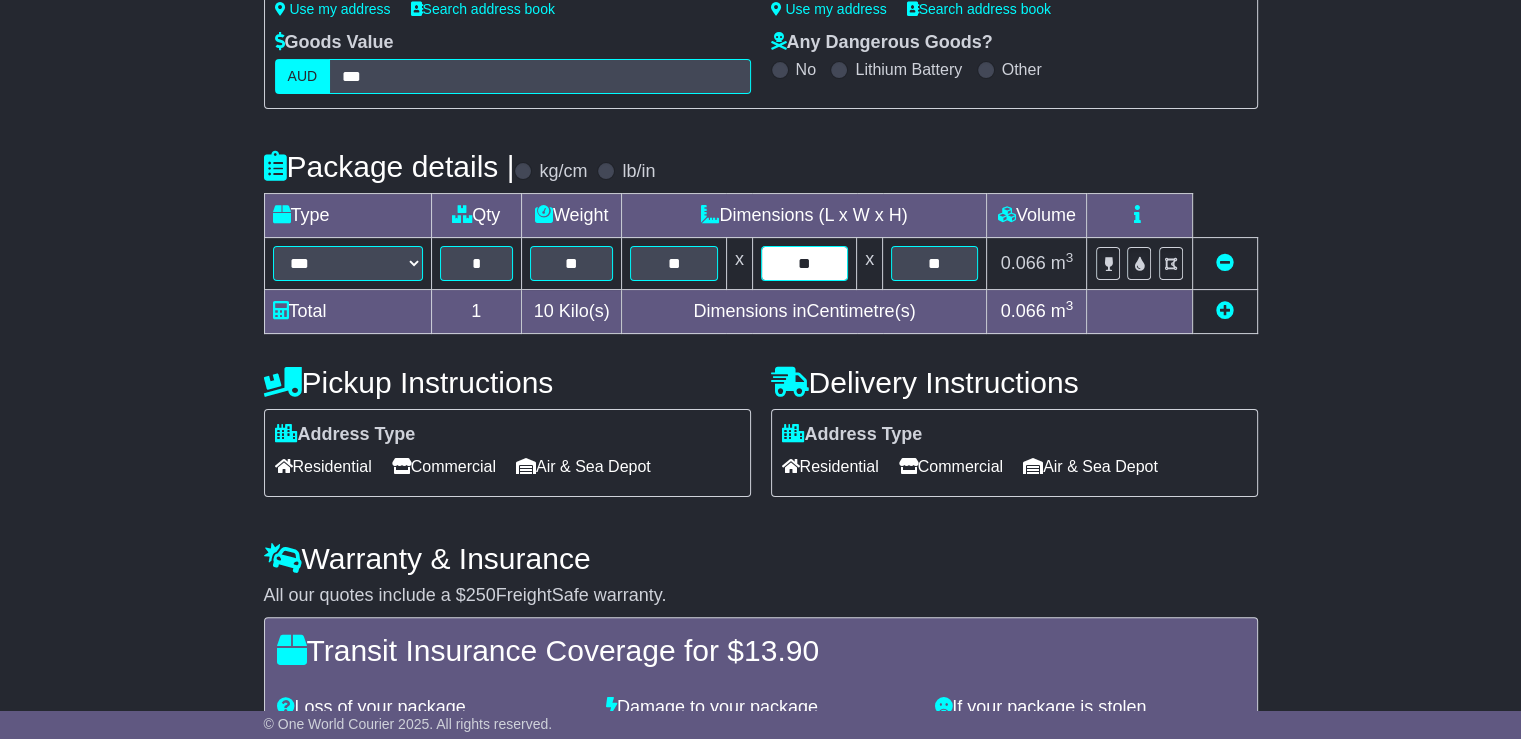 click on "**" at bounding box center (804, 263) 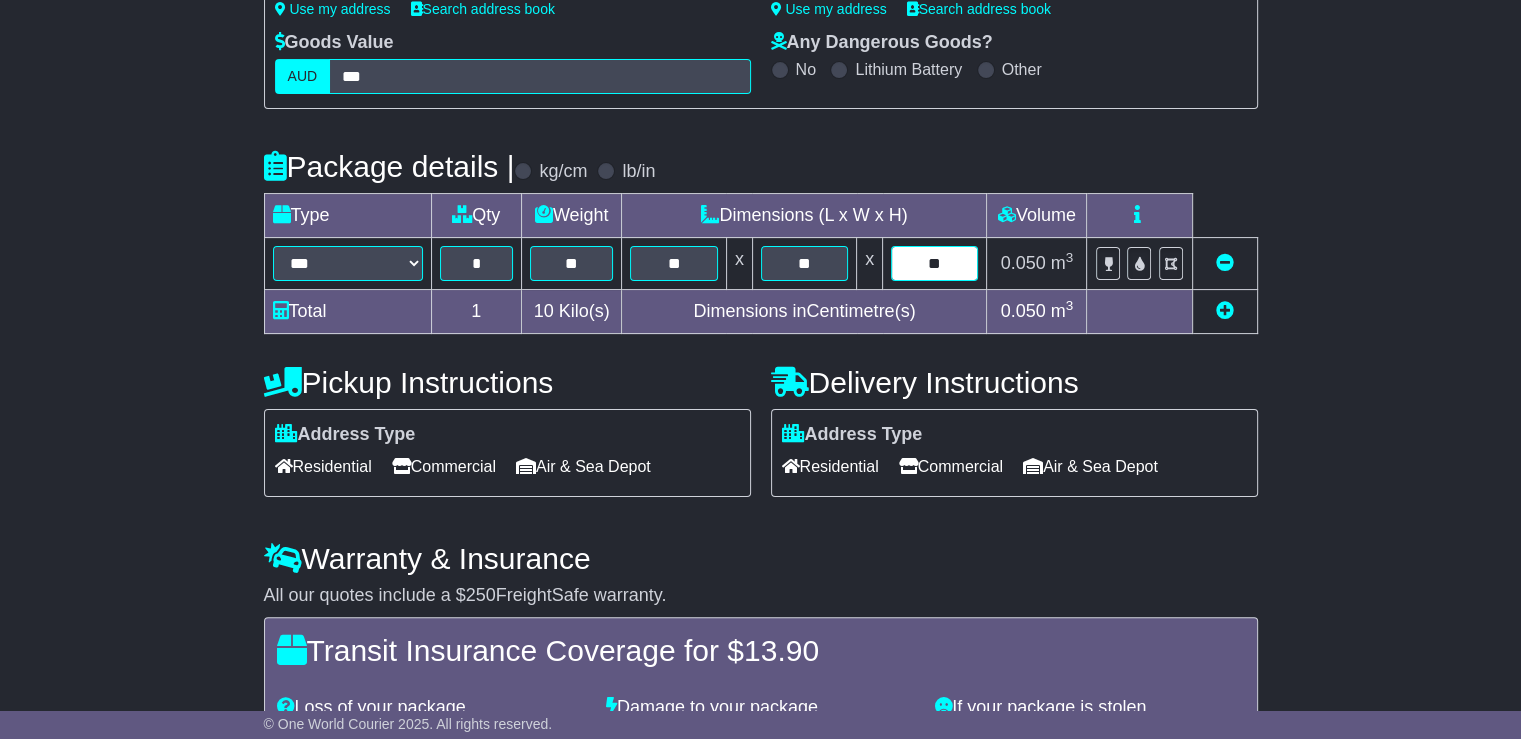 click on "**" at bounding box center (934, 263) 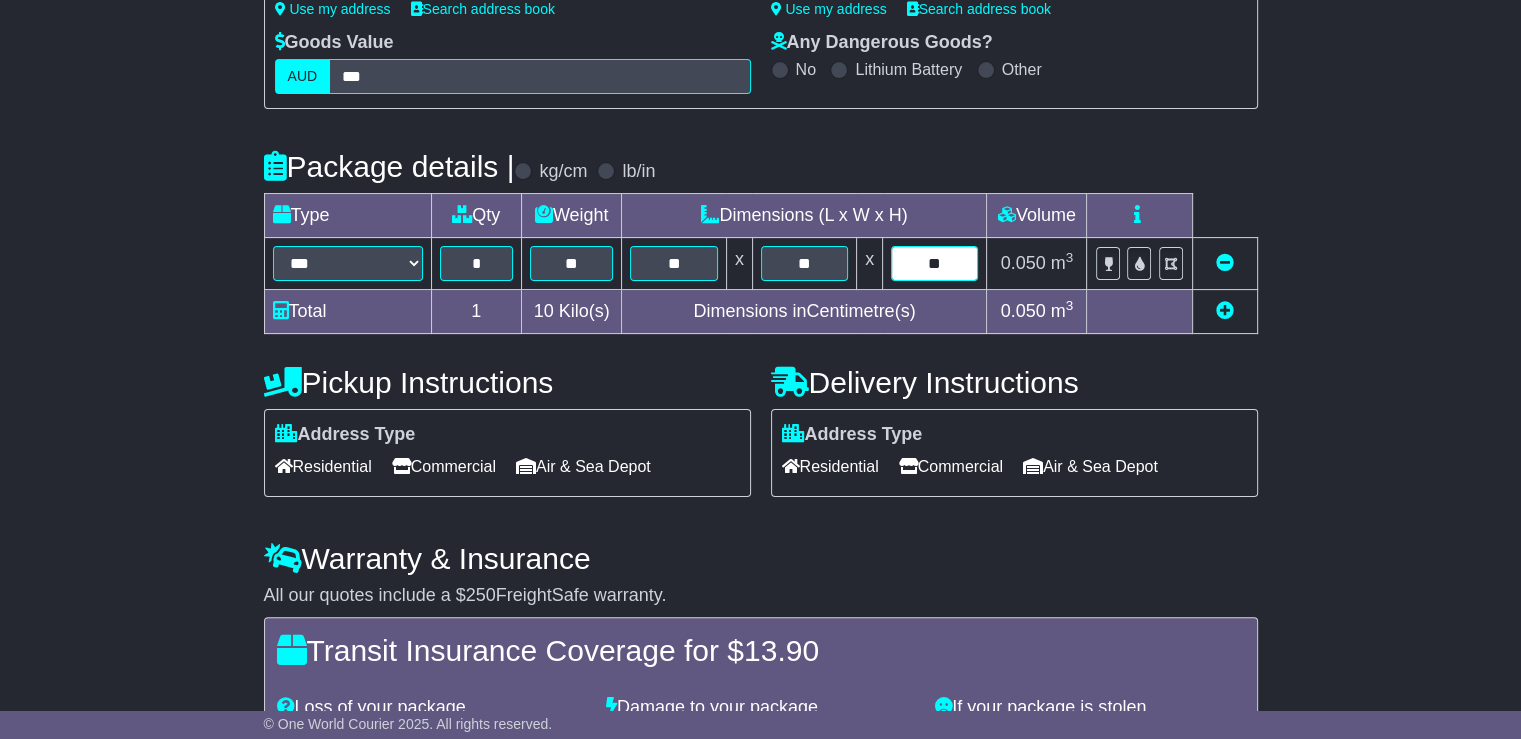 type on "*" 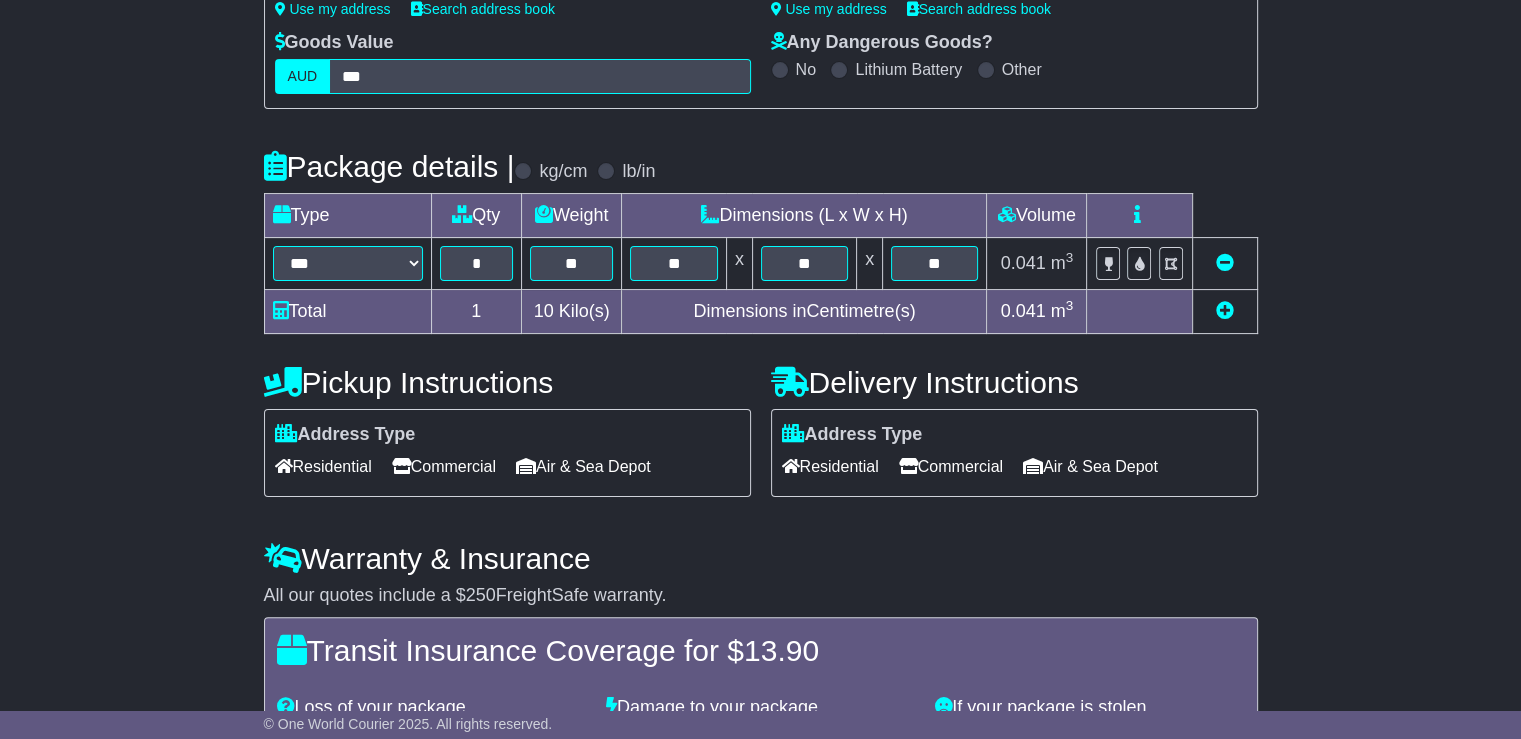 click on "Residential" at bounding box center [323, 466] 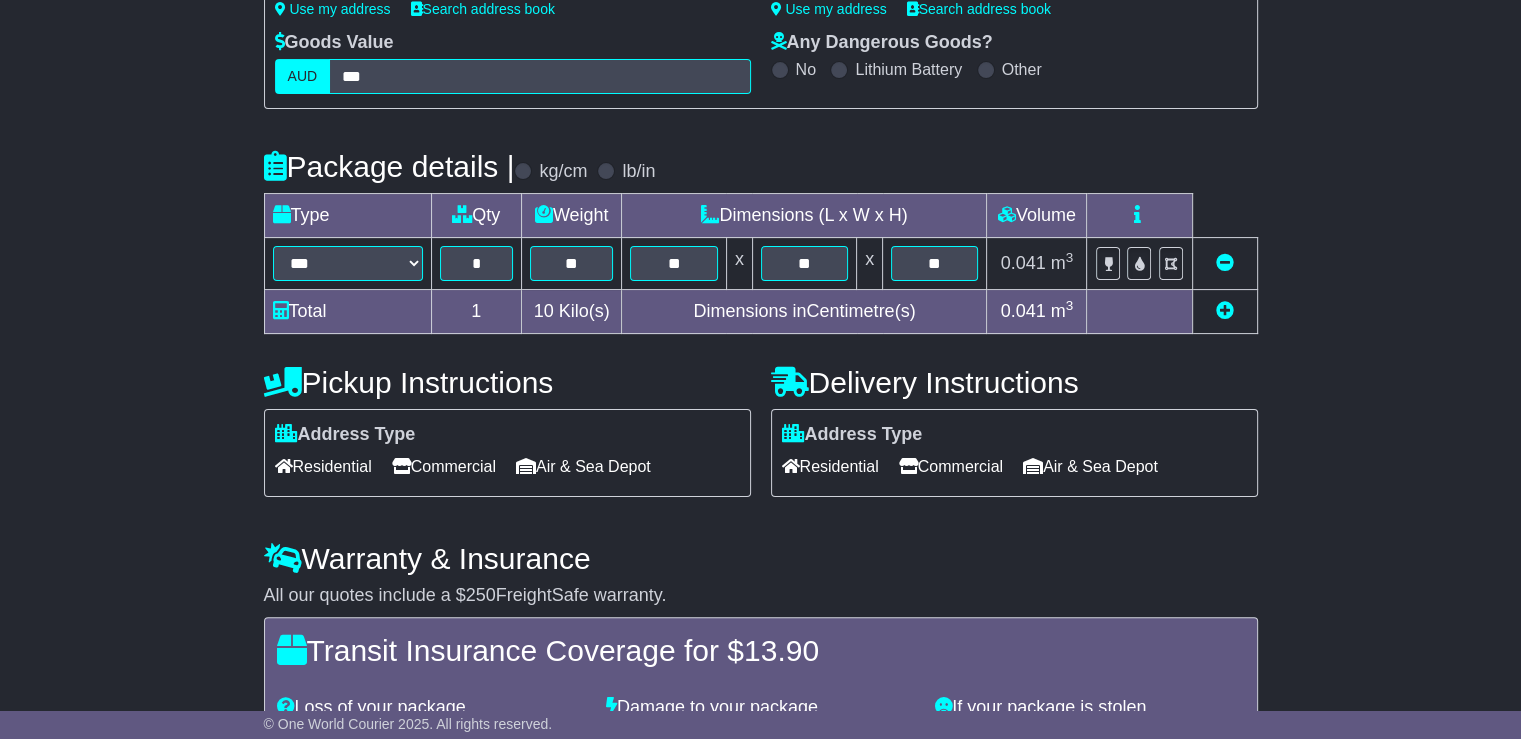 click on "Residential" at bounding box center (830, 466) 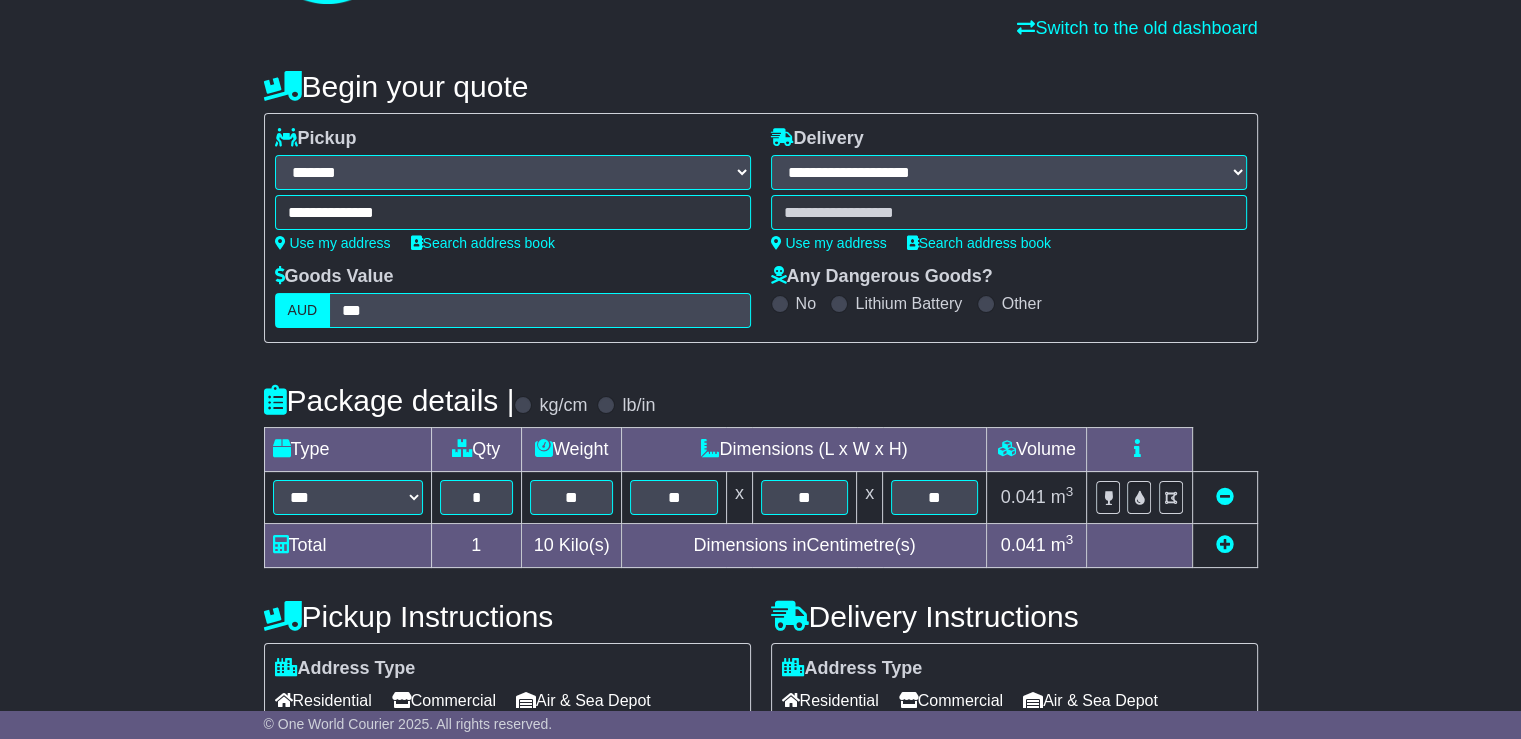 scroll, scrollTop: 138, scrollLeft: 0, axis: vertical 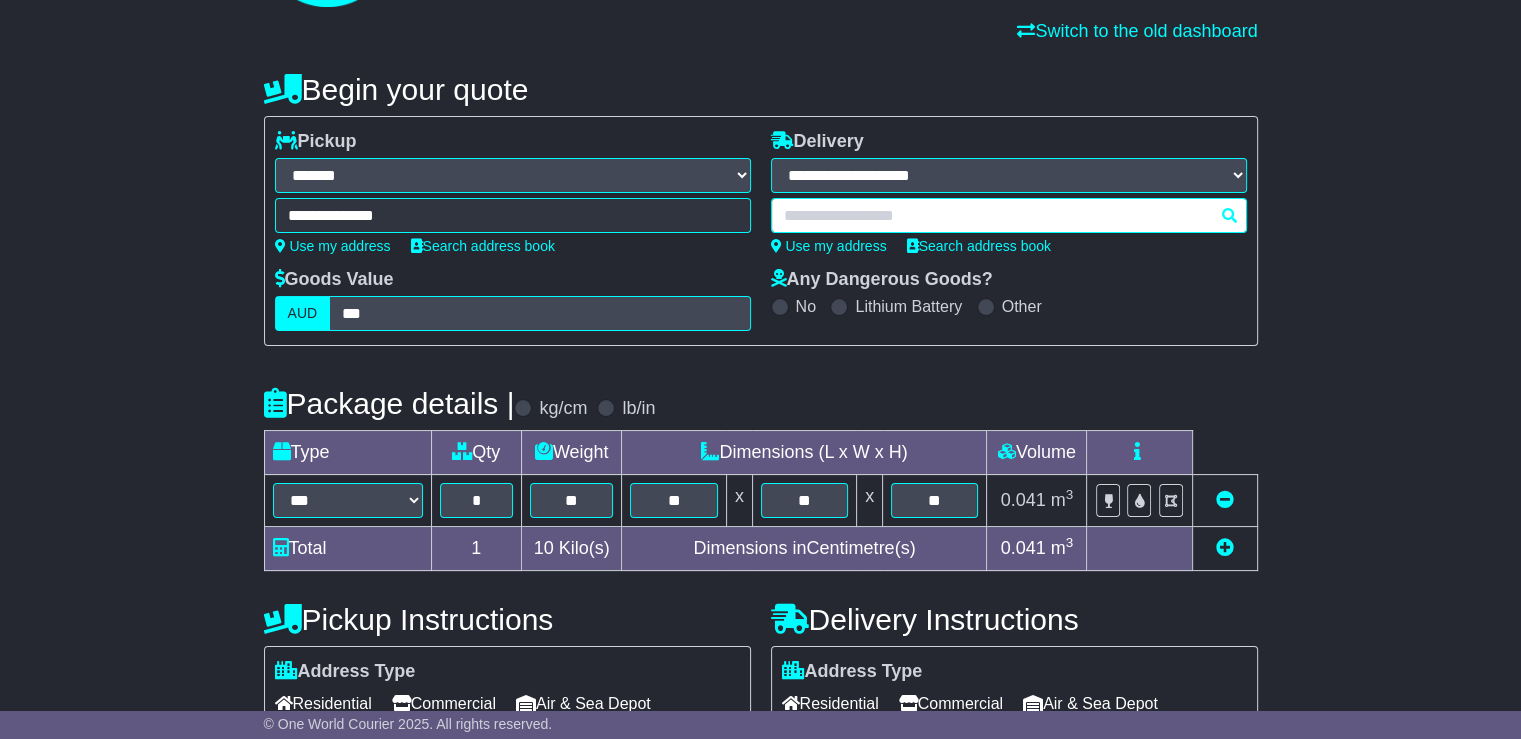 click at bounding box center (1009, 215) 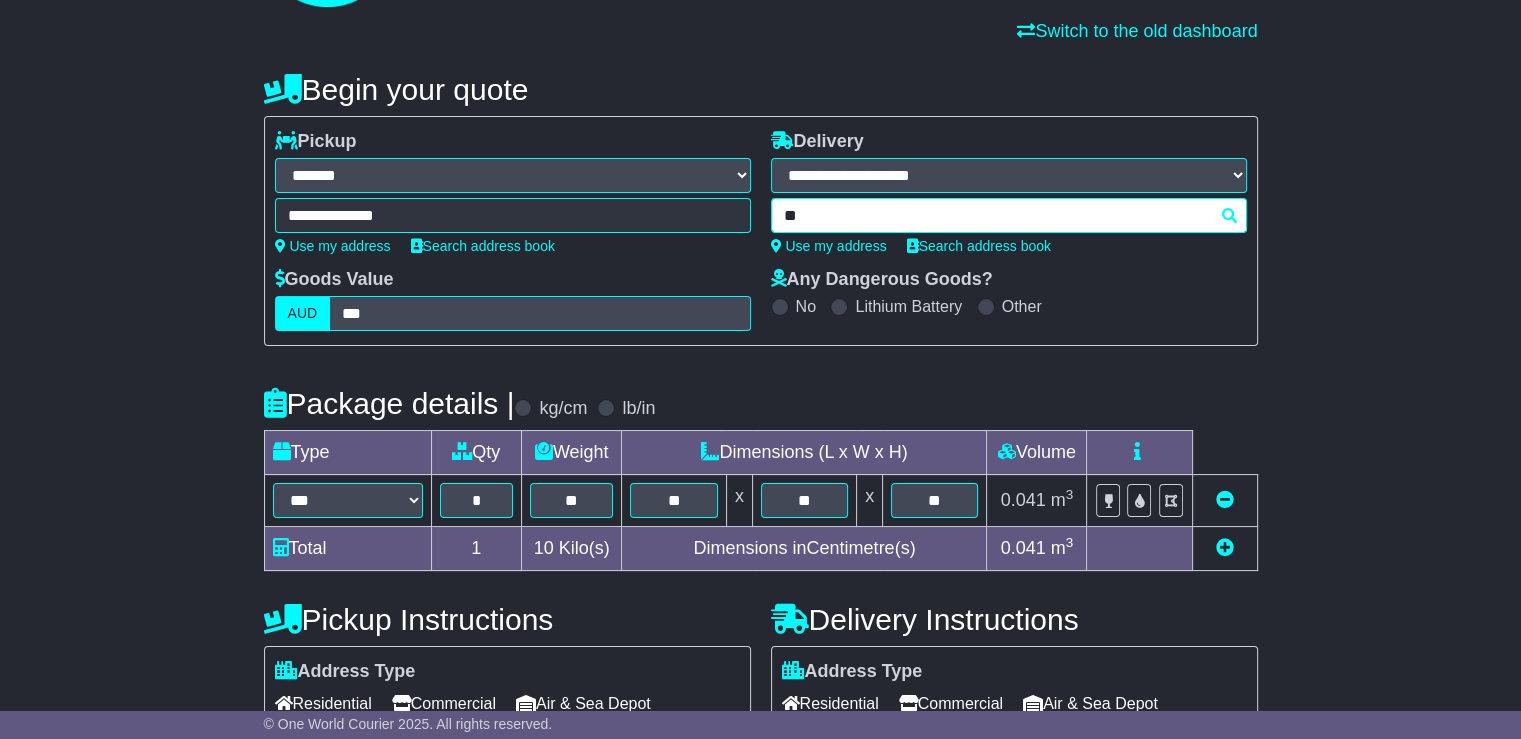 type on "*" 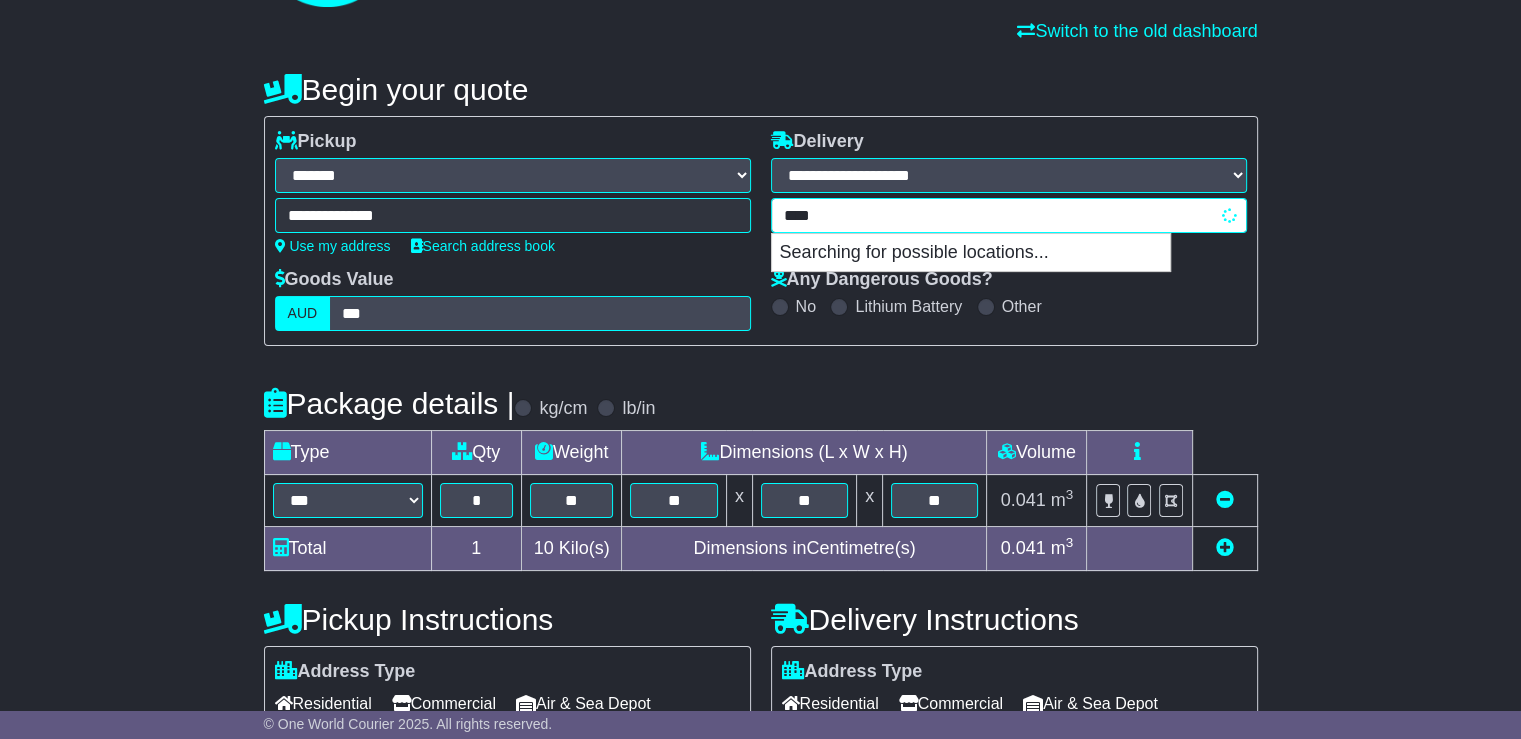 type on "*****" 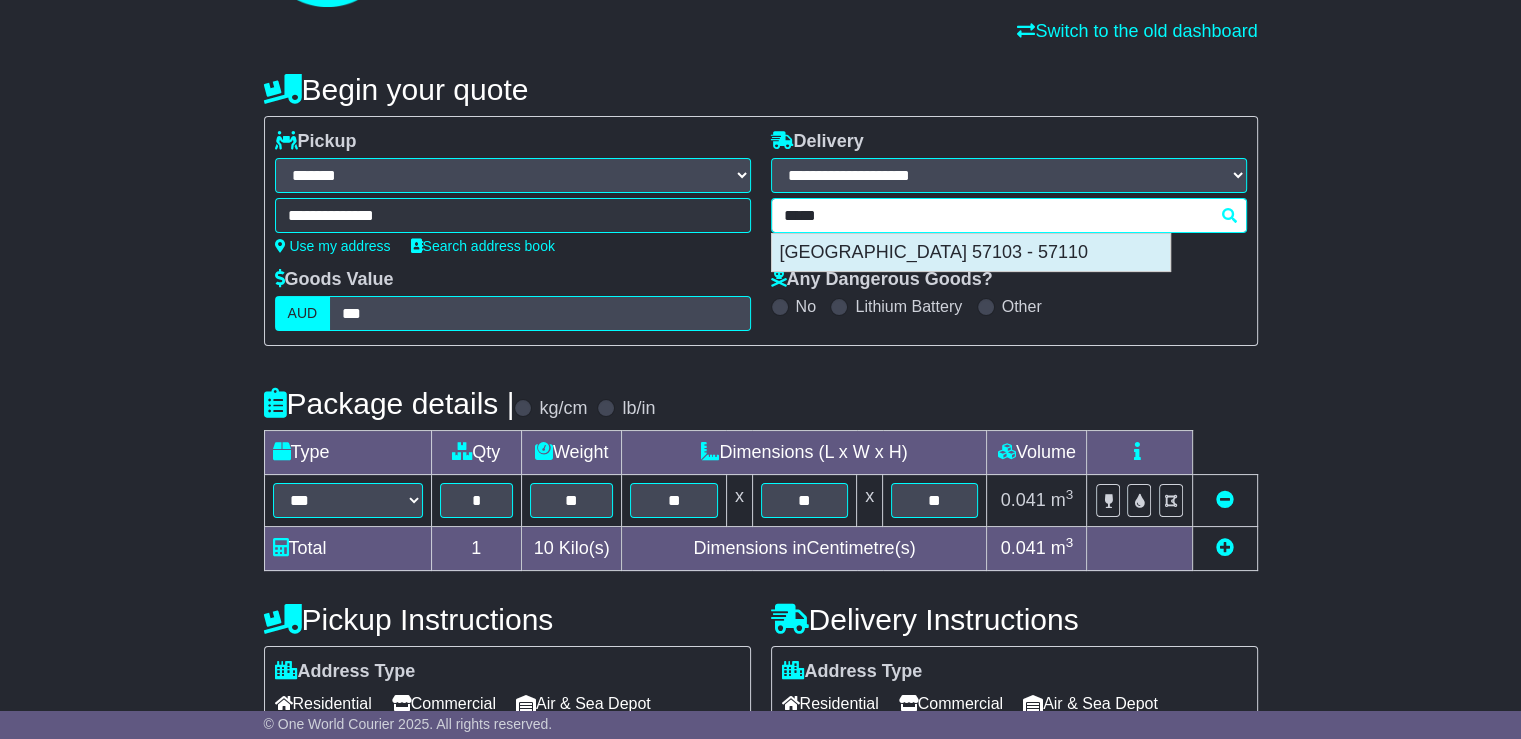click on "[GEOGRAPHIC_DATA] 57103 - 57110" at bounding box center [971, 253] 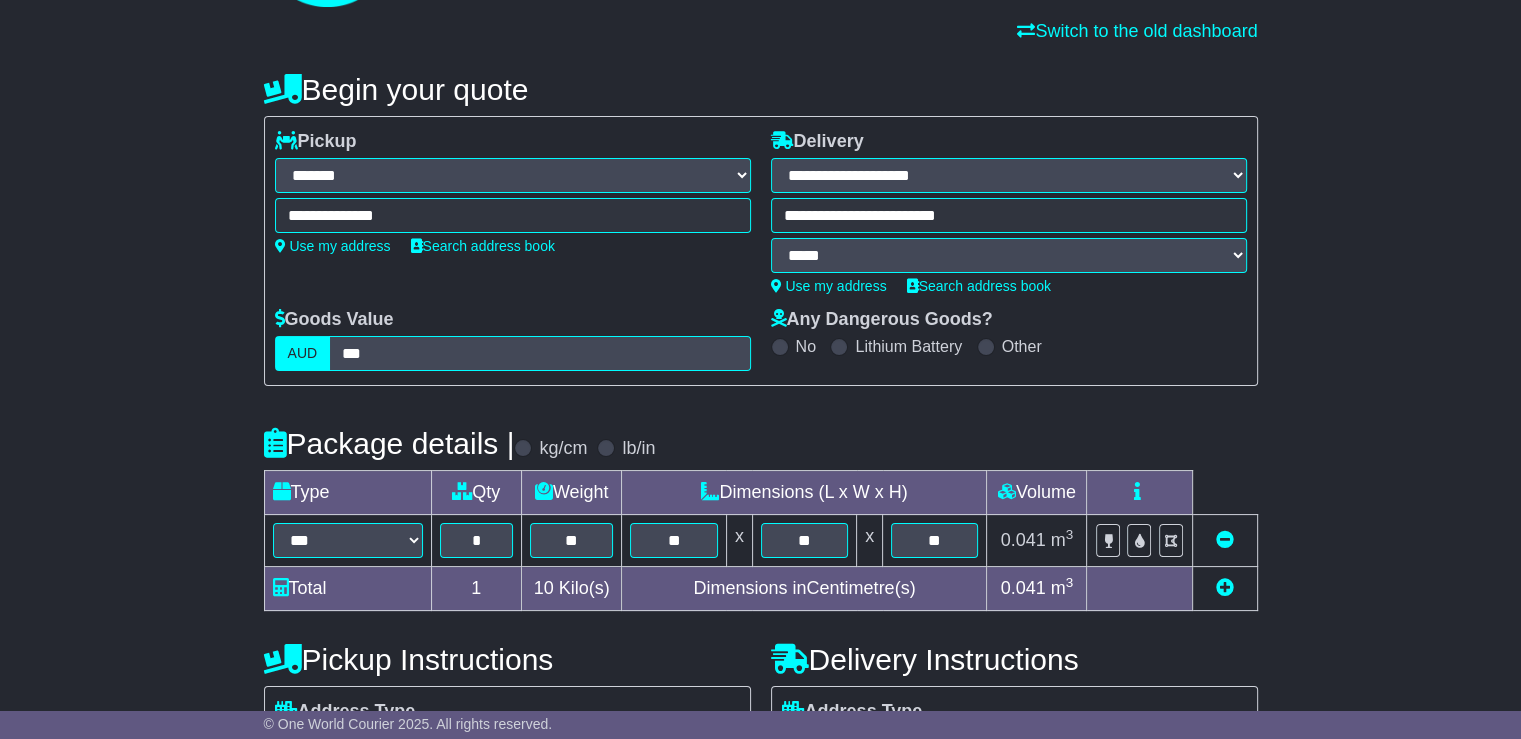 type on "**********" 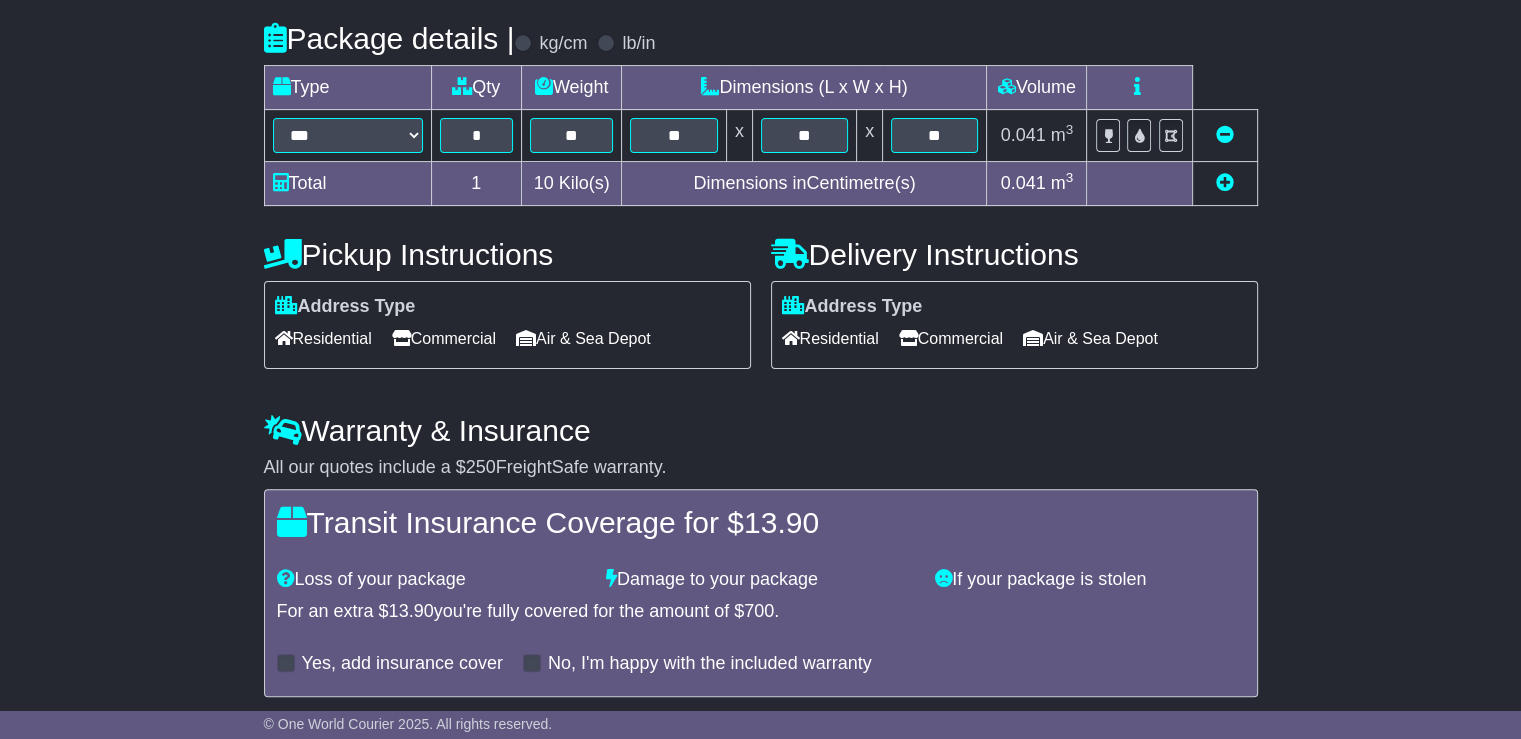 scroll, scrollTop: 615, scrollLeft: 0, axis: vertical 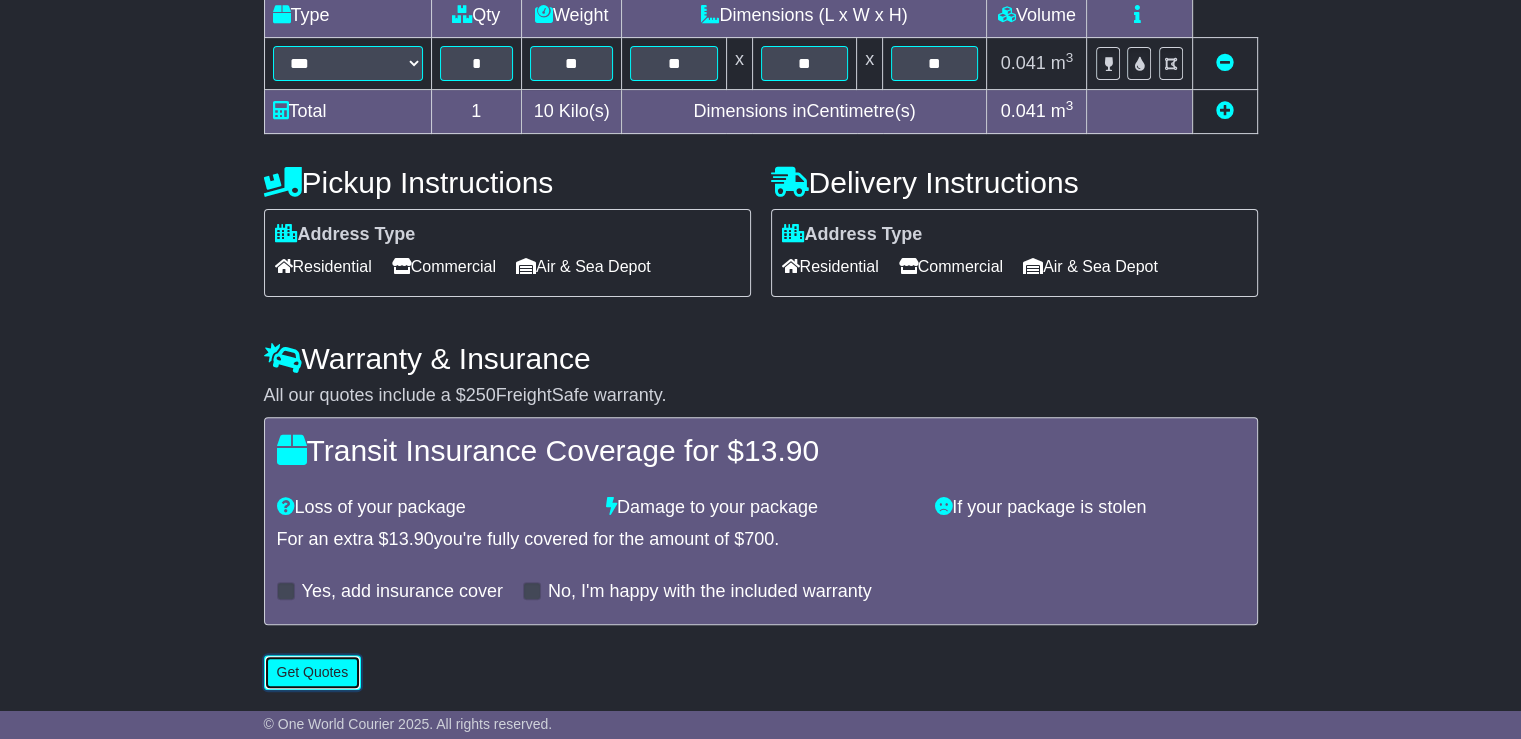 click on "Get Quotes" at bounding box center (313, 672) 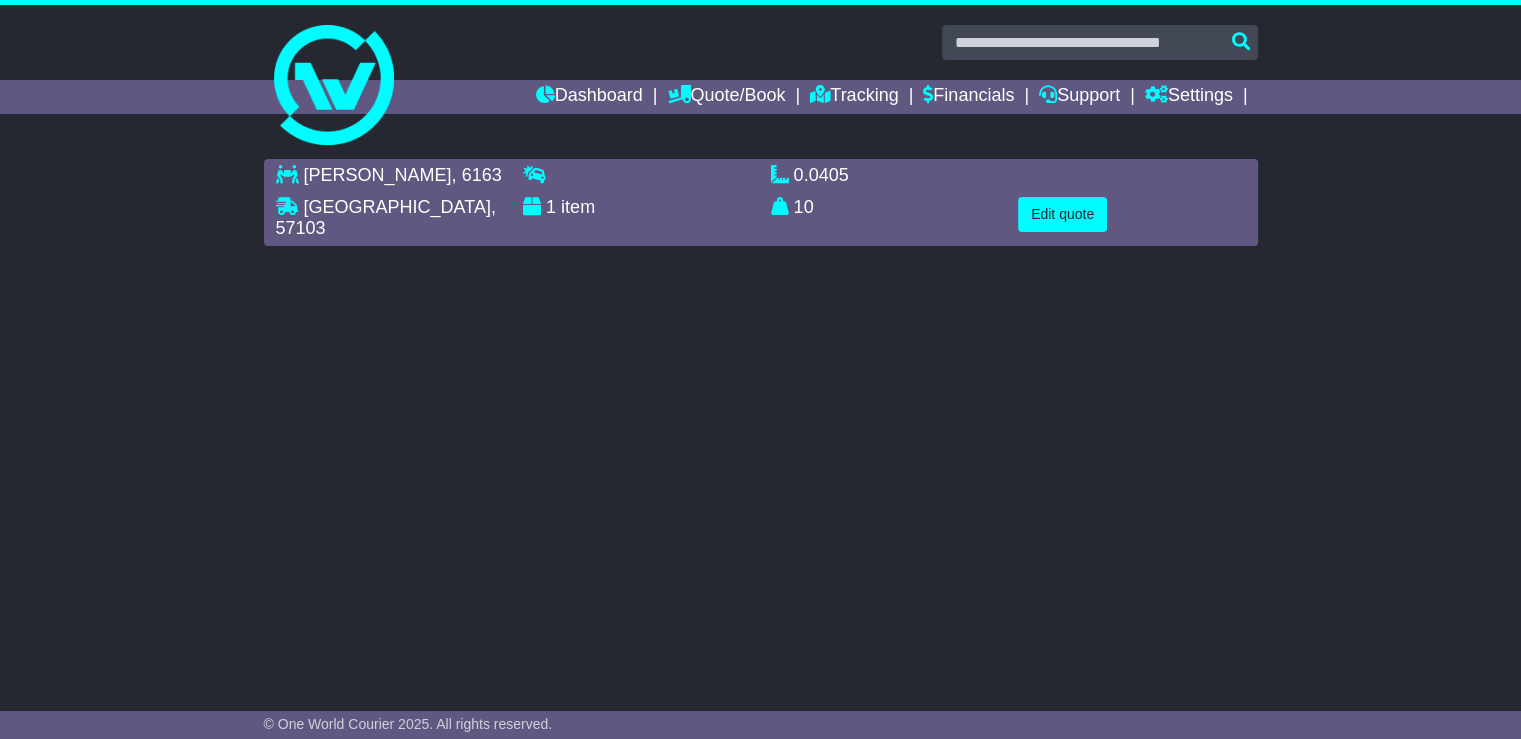 scroll, scrollTop: 0, scrollLeft: 0, axis: both 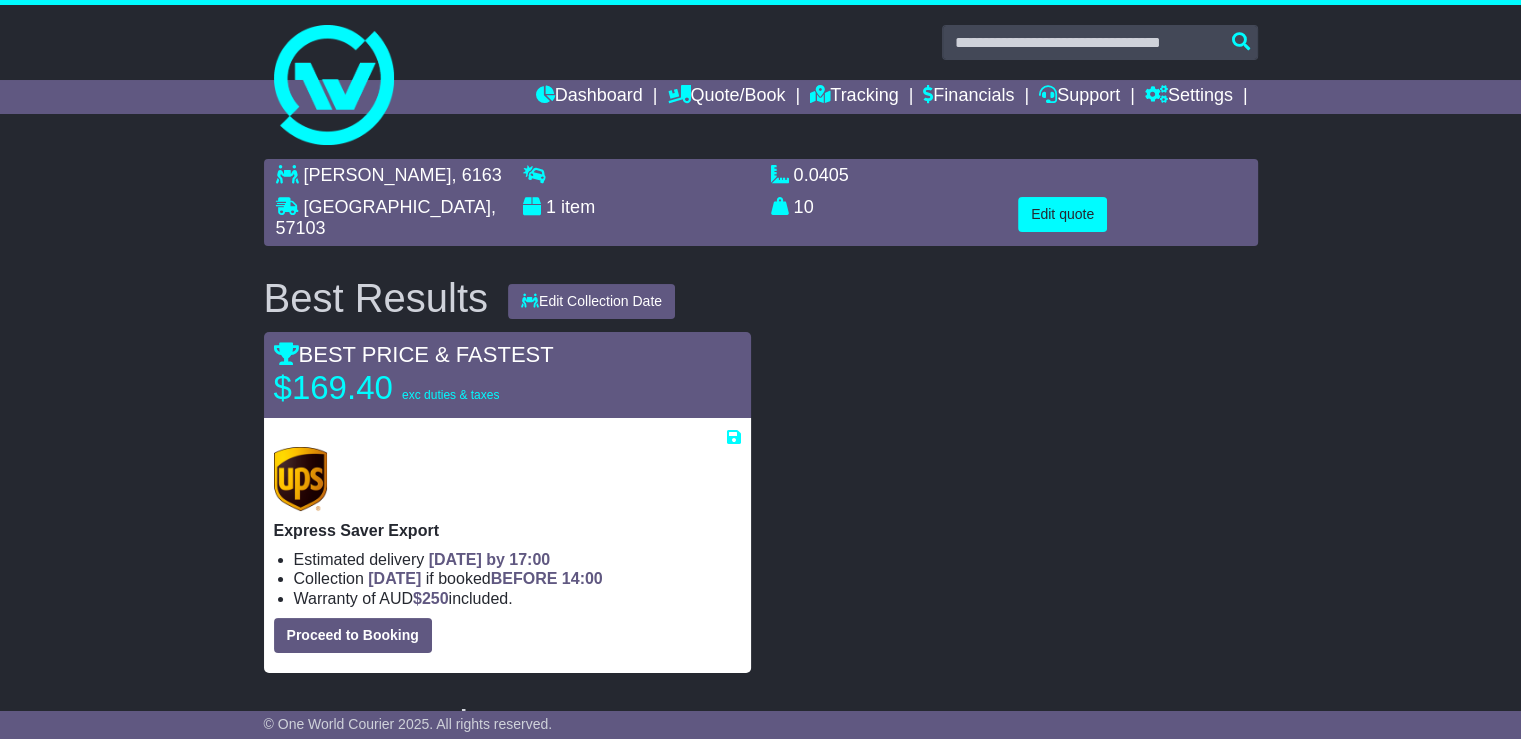 click at bounding box center (1014, 502) 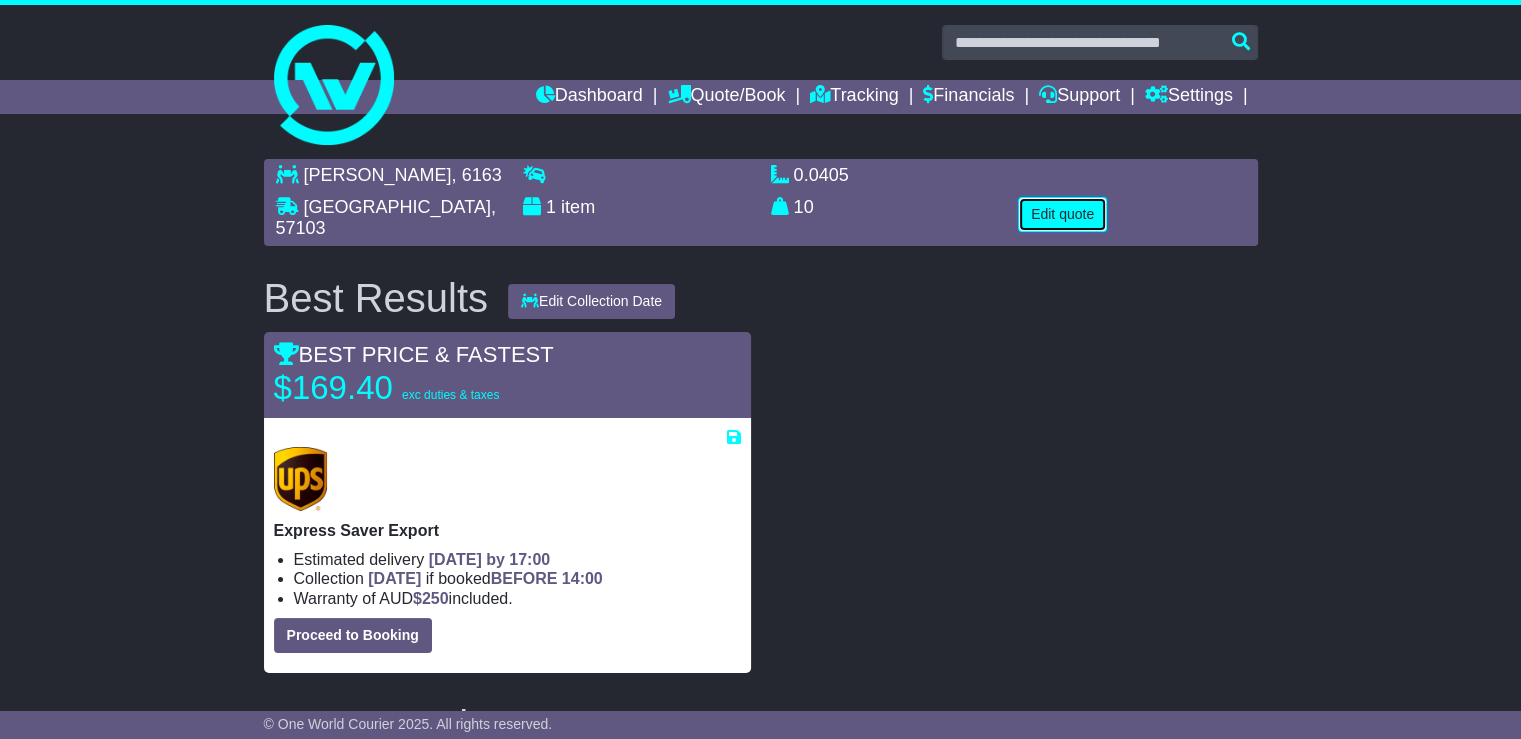 click on "Edit quote" at bounding box center [1062, 214] 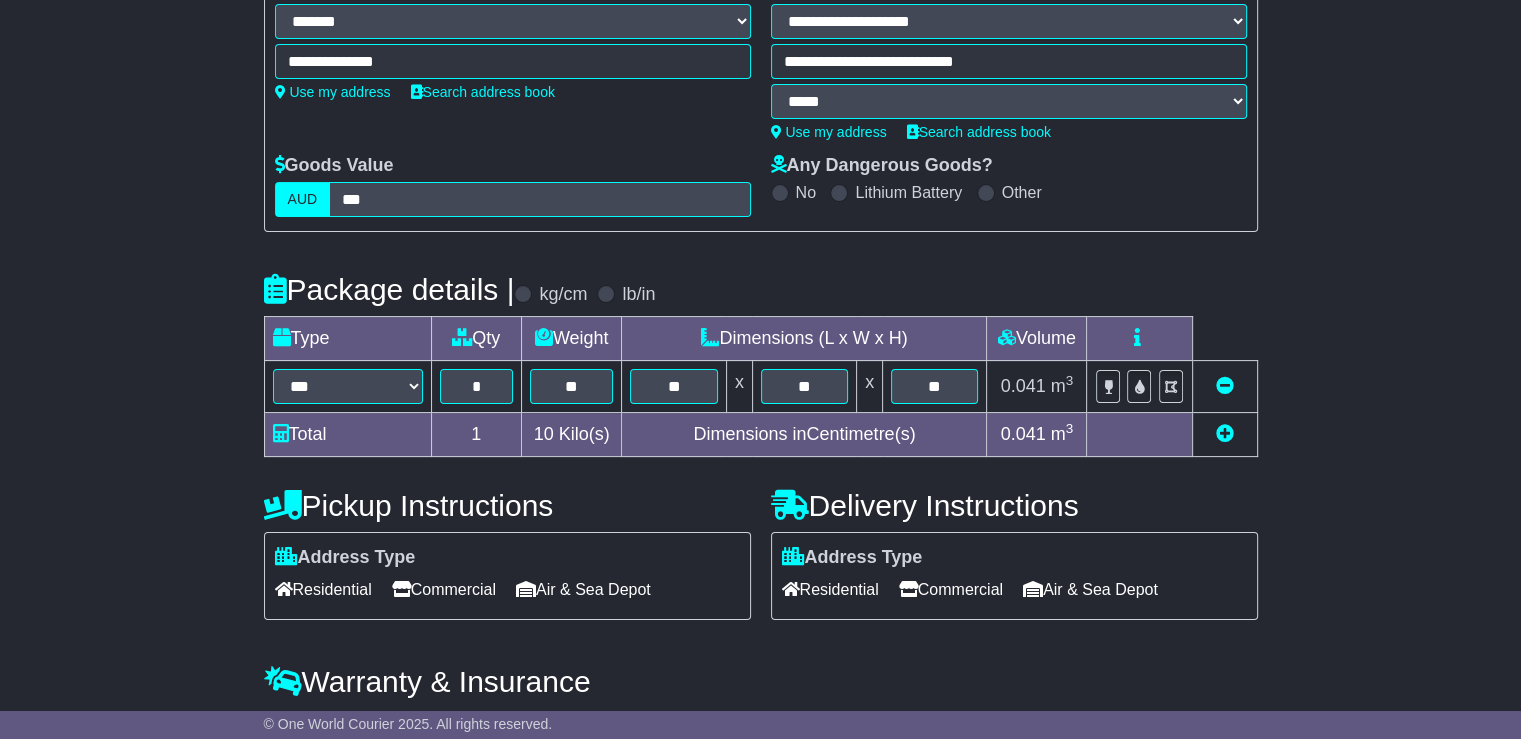 scroll, scrollTop: 318, scrollLeft: 0, axis: vertical 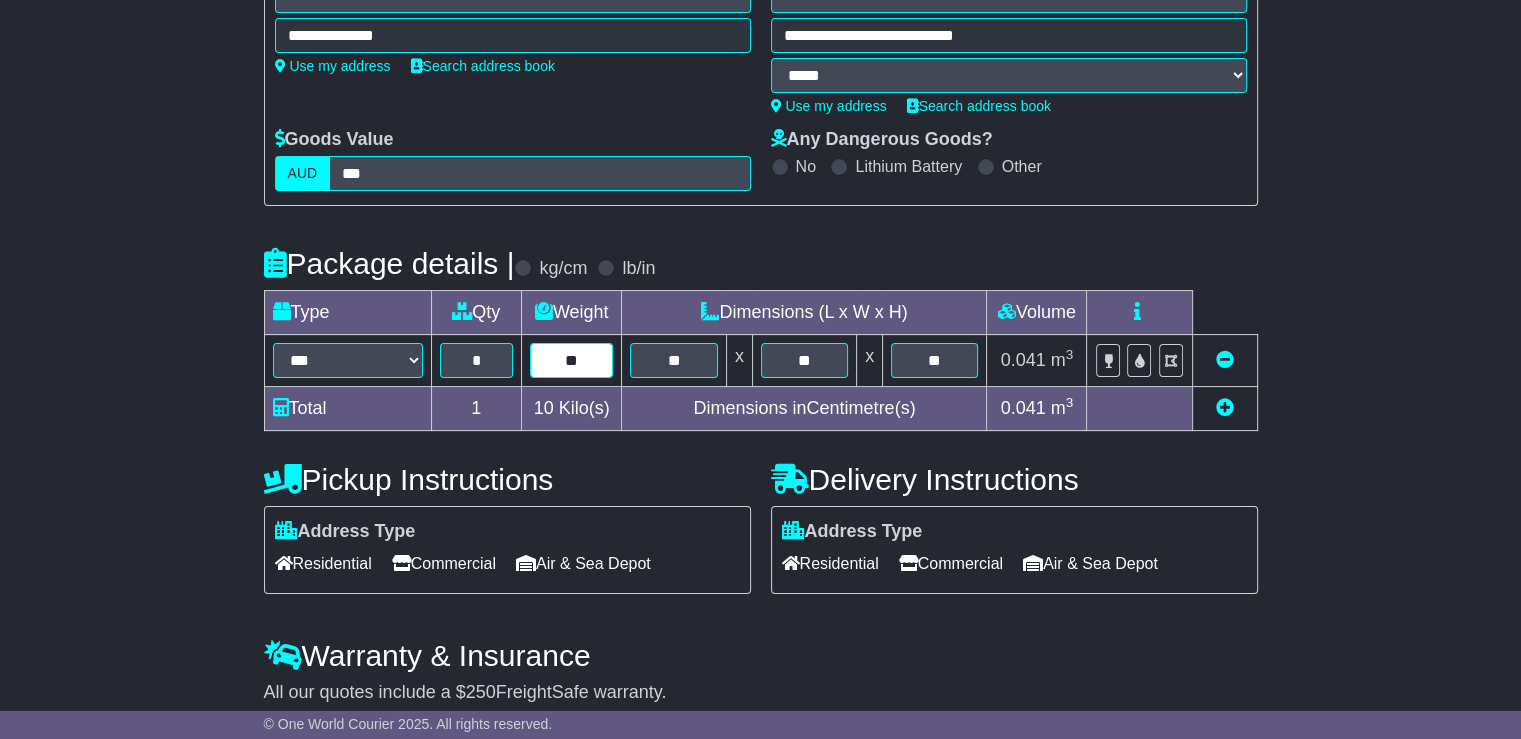click on "**" at bounding box center (572, 360) 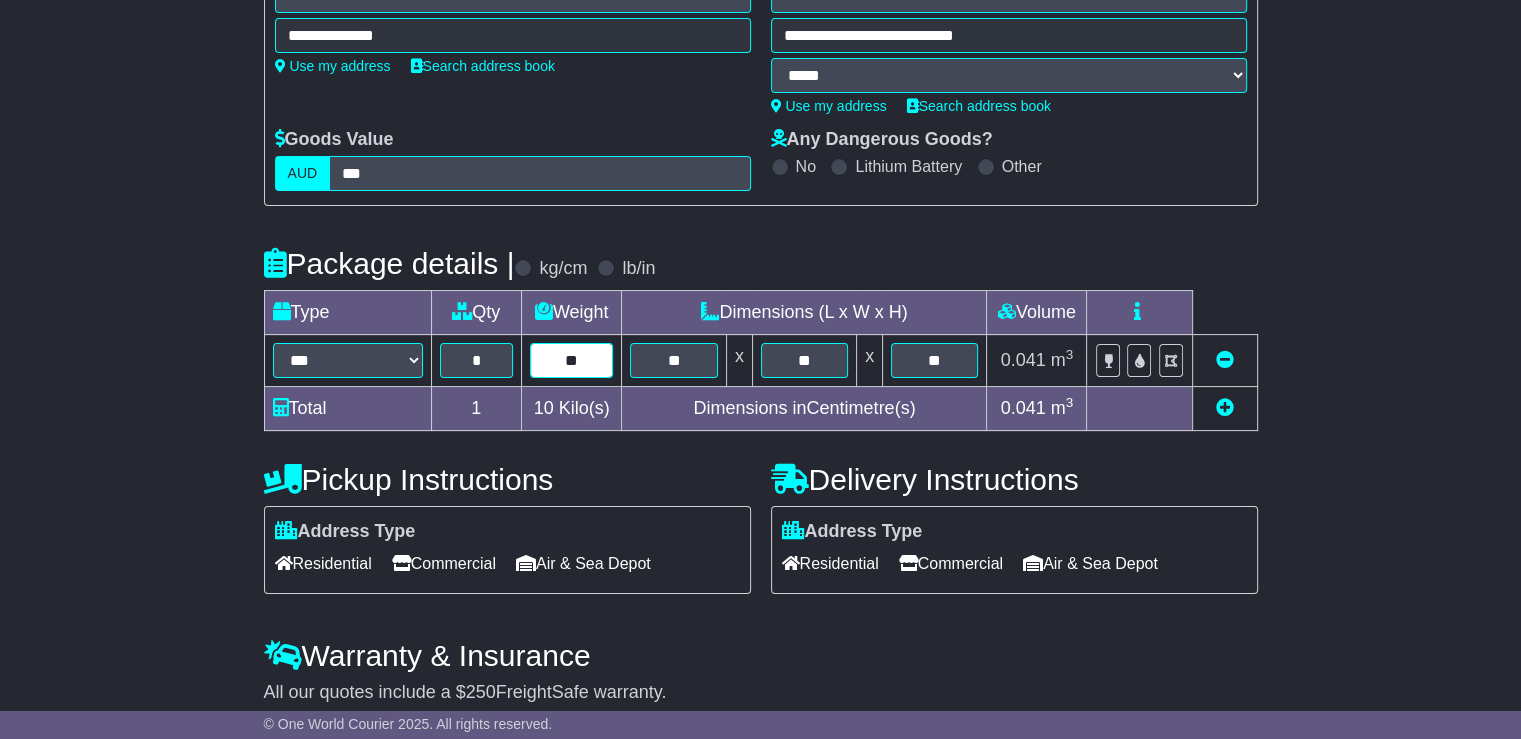 type on "*" 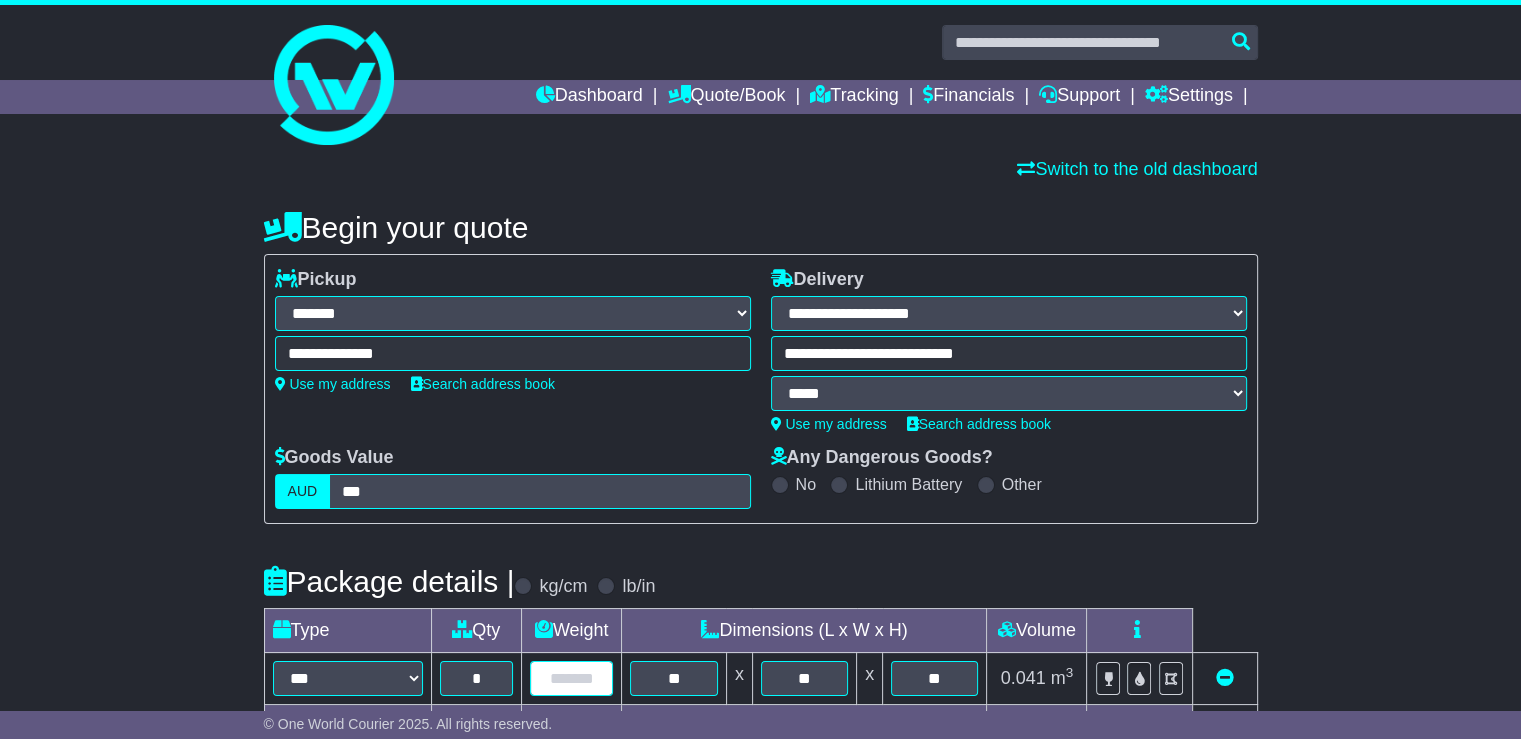 scroll, scrollTop: 615, scrollLeft: 0, axis: vertical 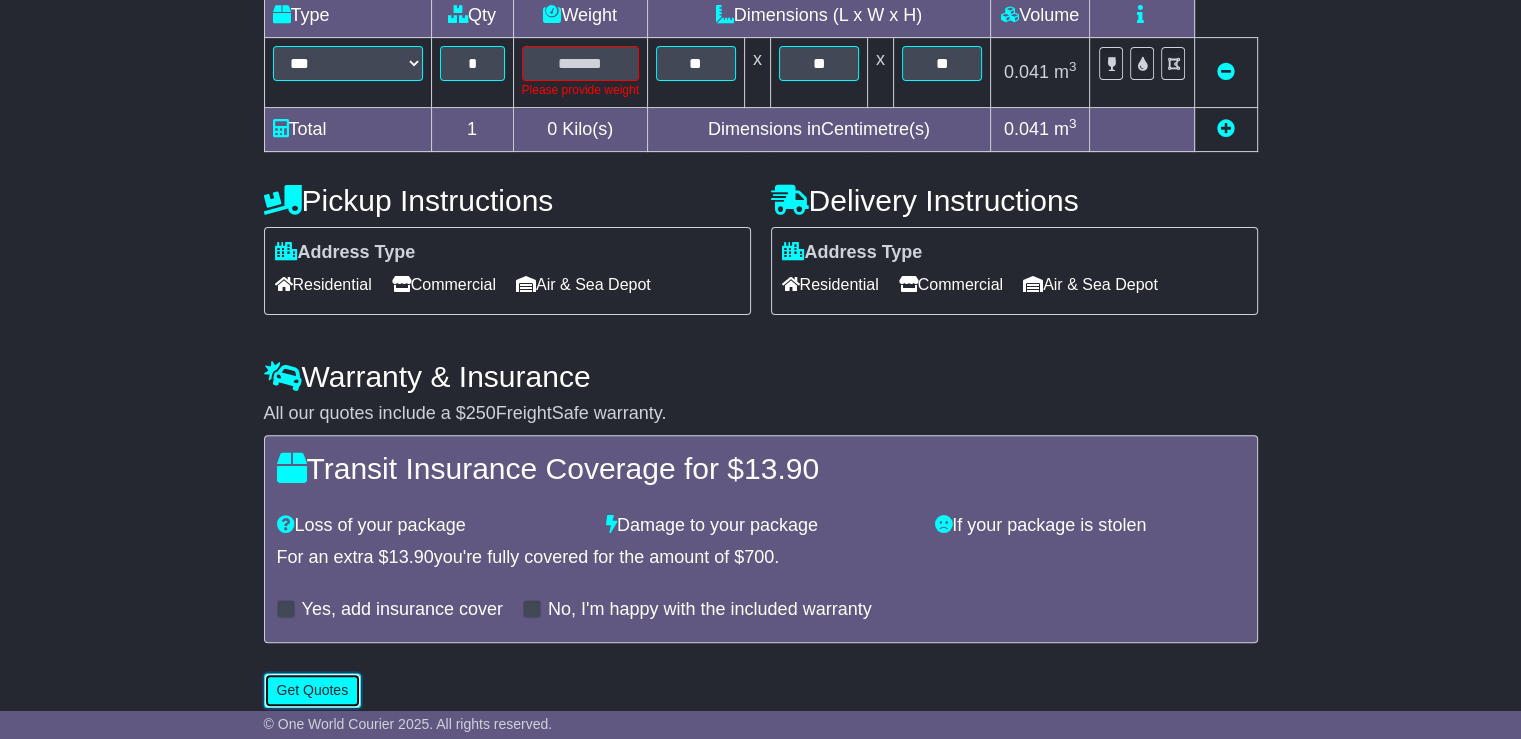 click on "**********" at bounding box center (761, 147) 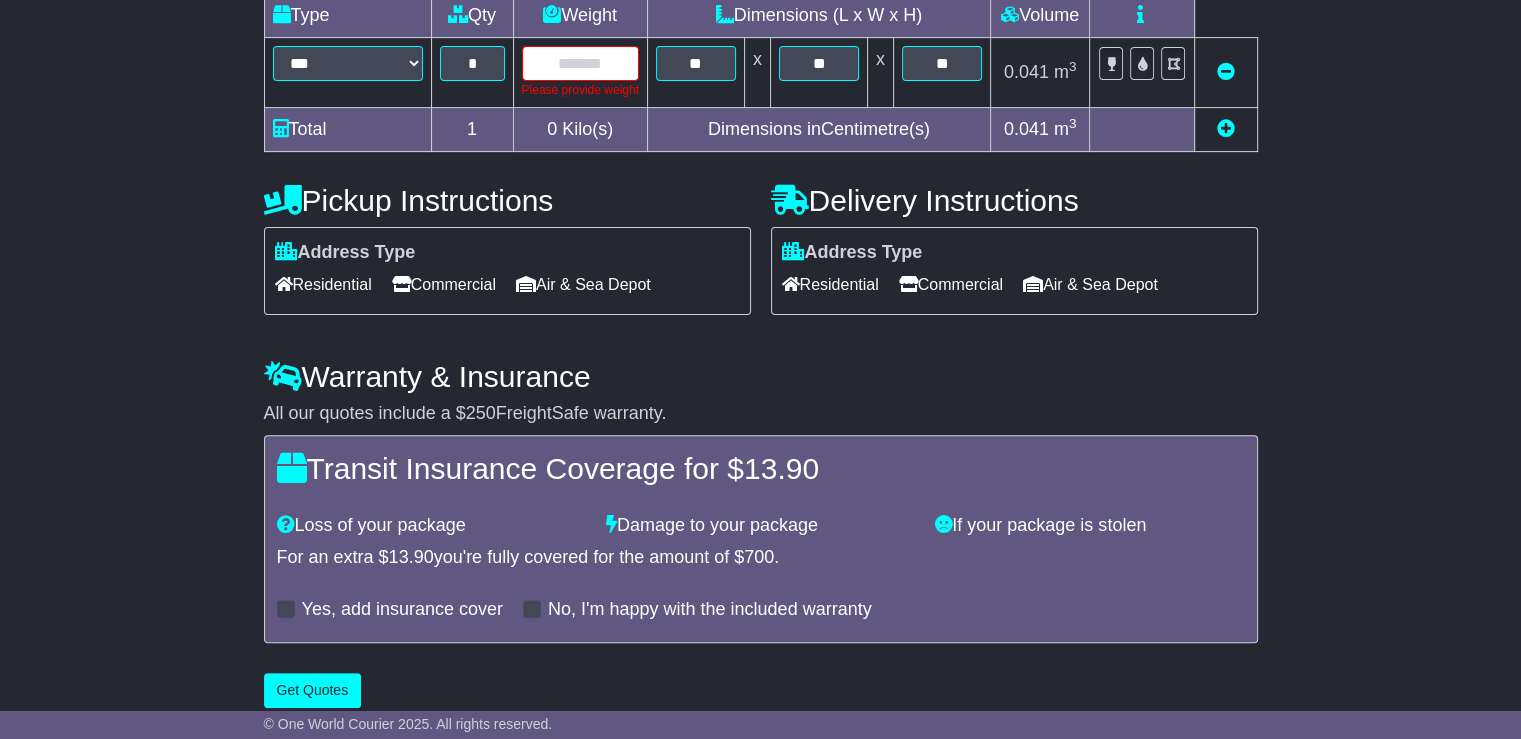 click at bounding box center [580, 63] 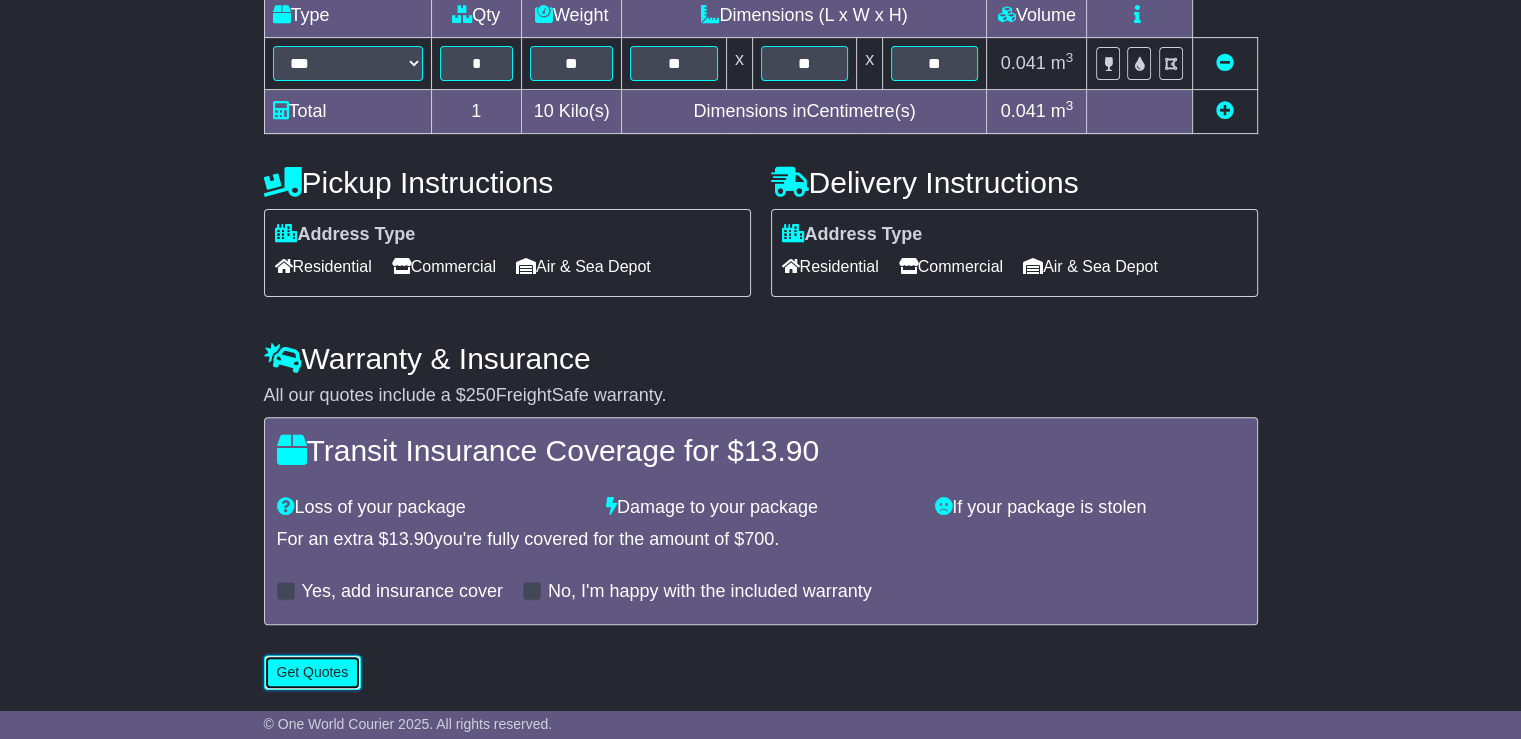 click on "Get Quotes" at bounding box center [313, 672] 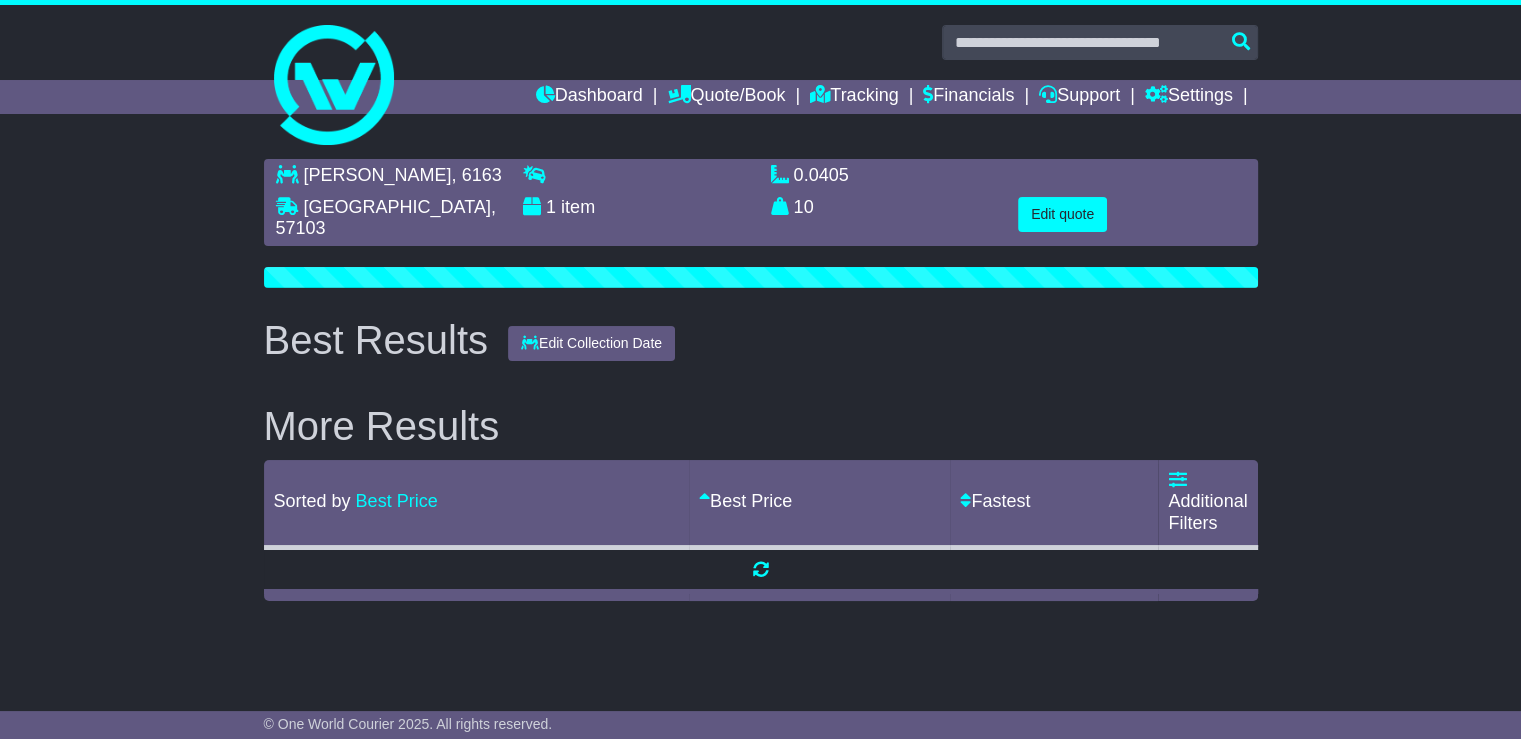 scroll, scrollTop: 0, scrollLeft: 0, axis: both 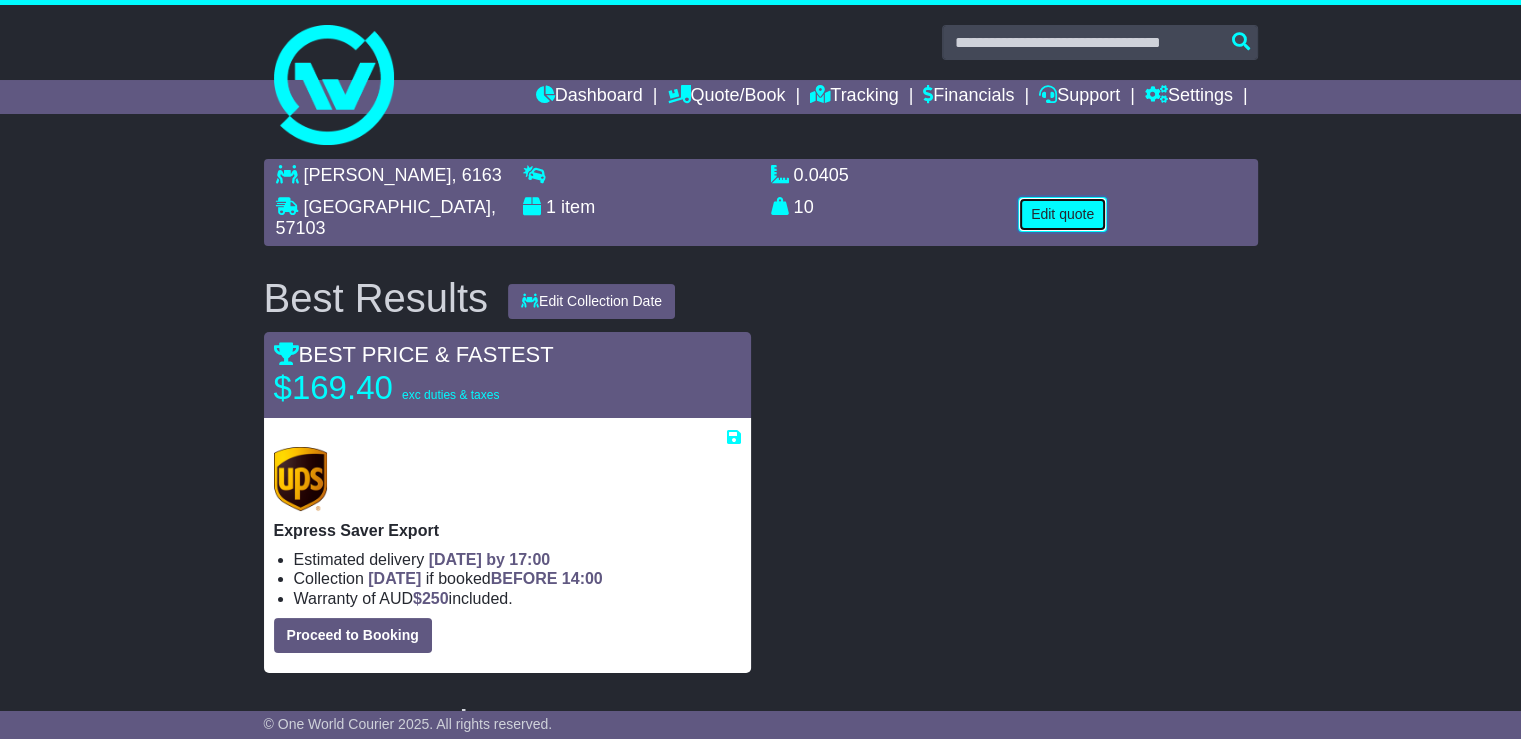 click on "Edit quote" at bounding box center (1062, 214) 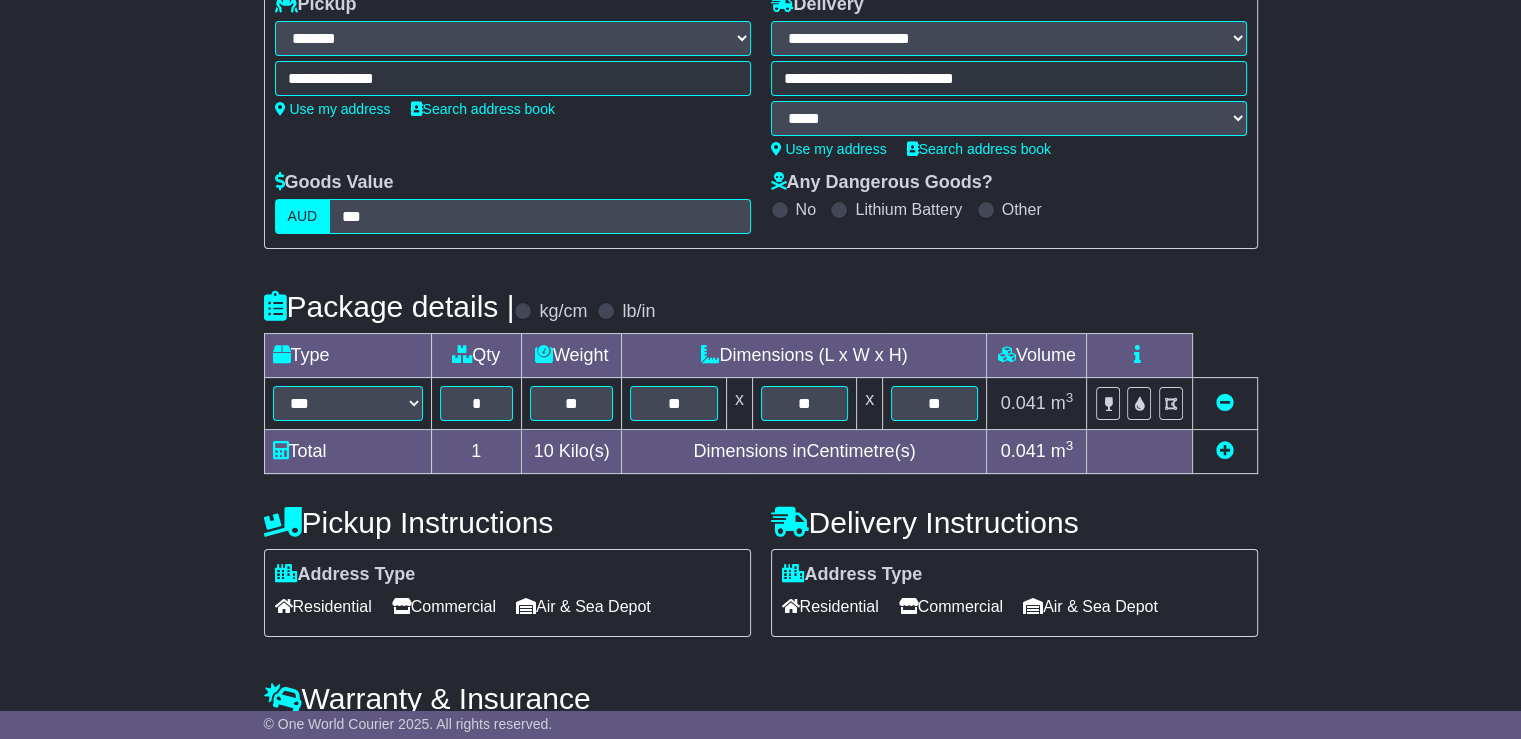 scroll, scrollTop: 276, scrollLeft: 0, axis: vertical 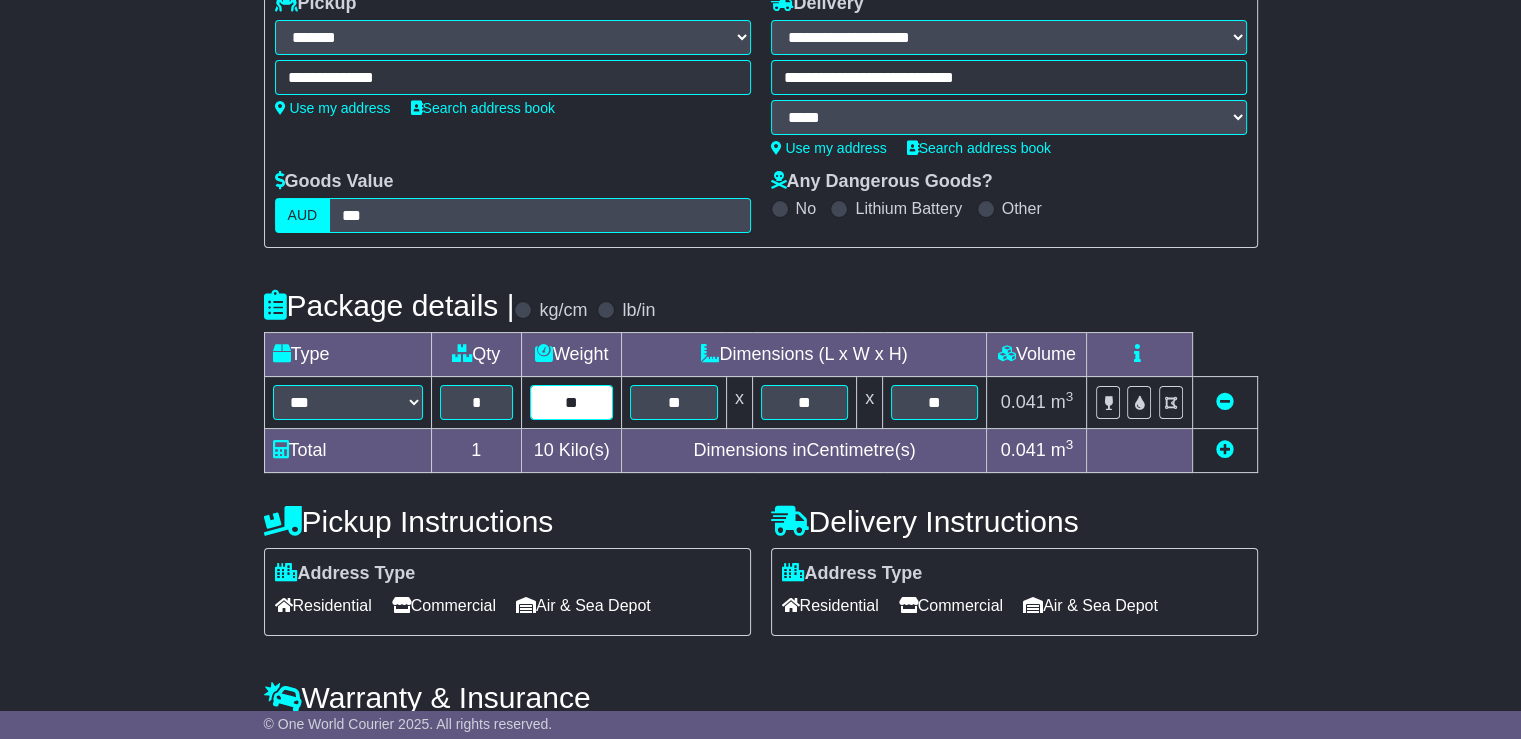 click on "**" at bounding box center (572, 402) 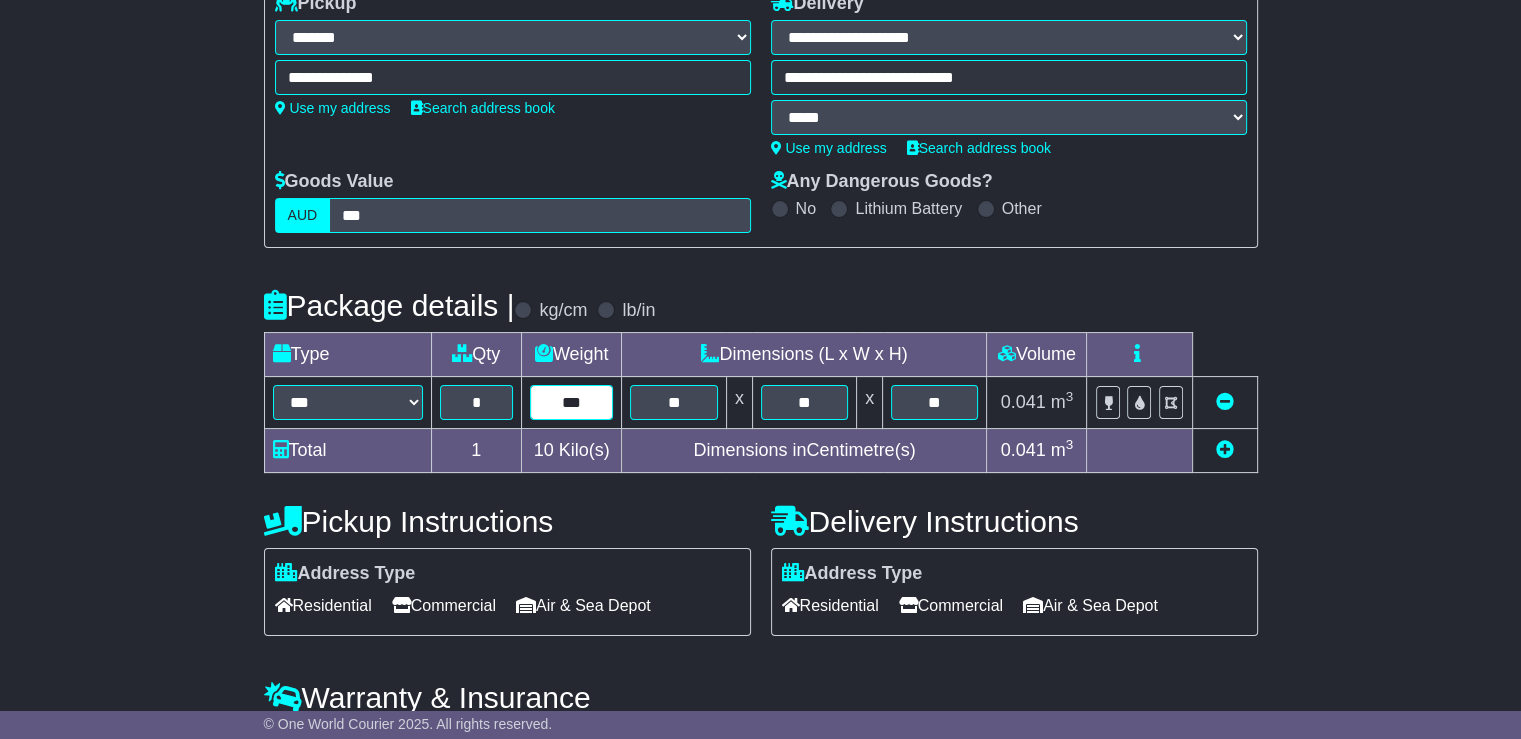 type on "***" 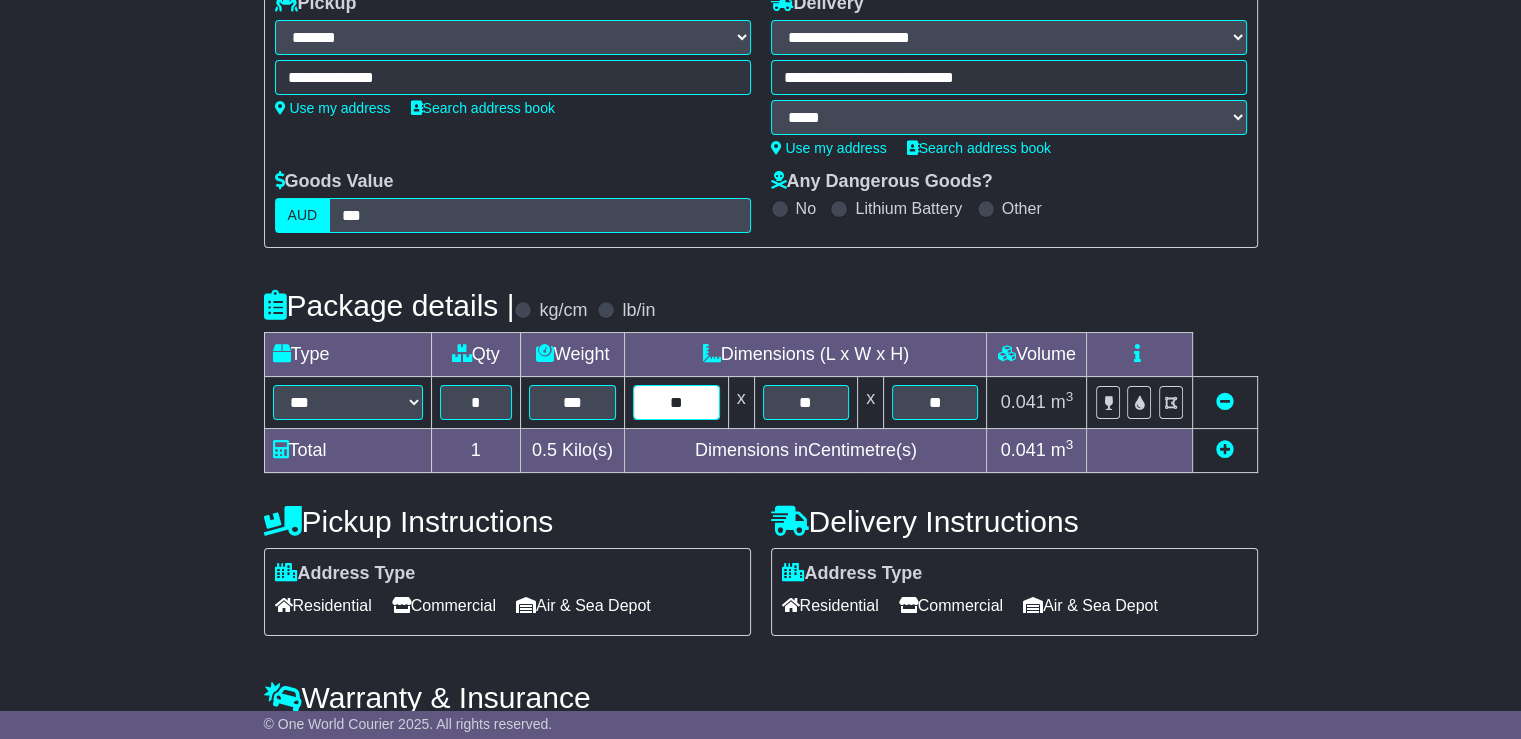 click on "**" at bounding box center [676, 402] 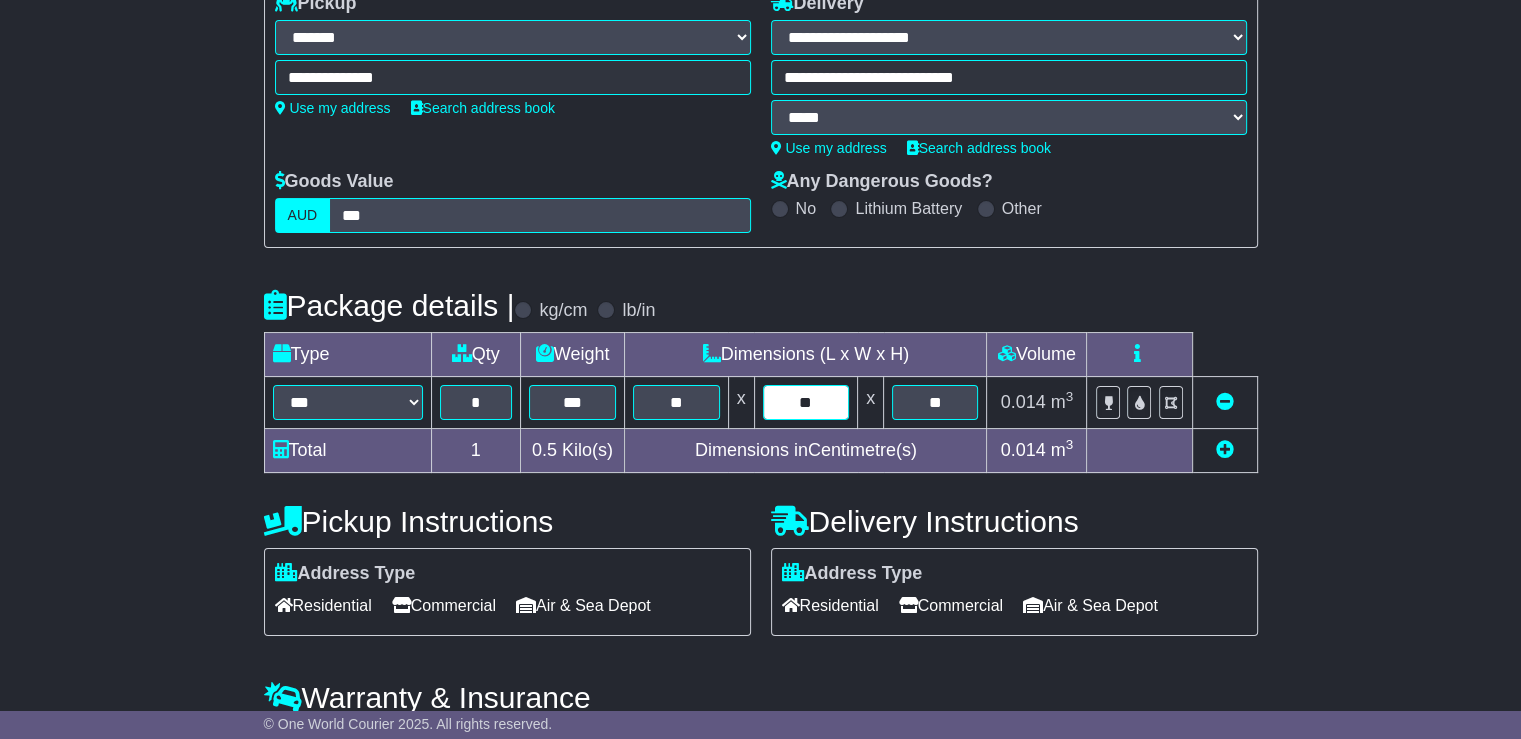 click on "**" at bounding box center [806, 402] 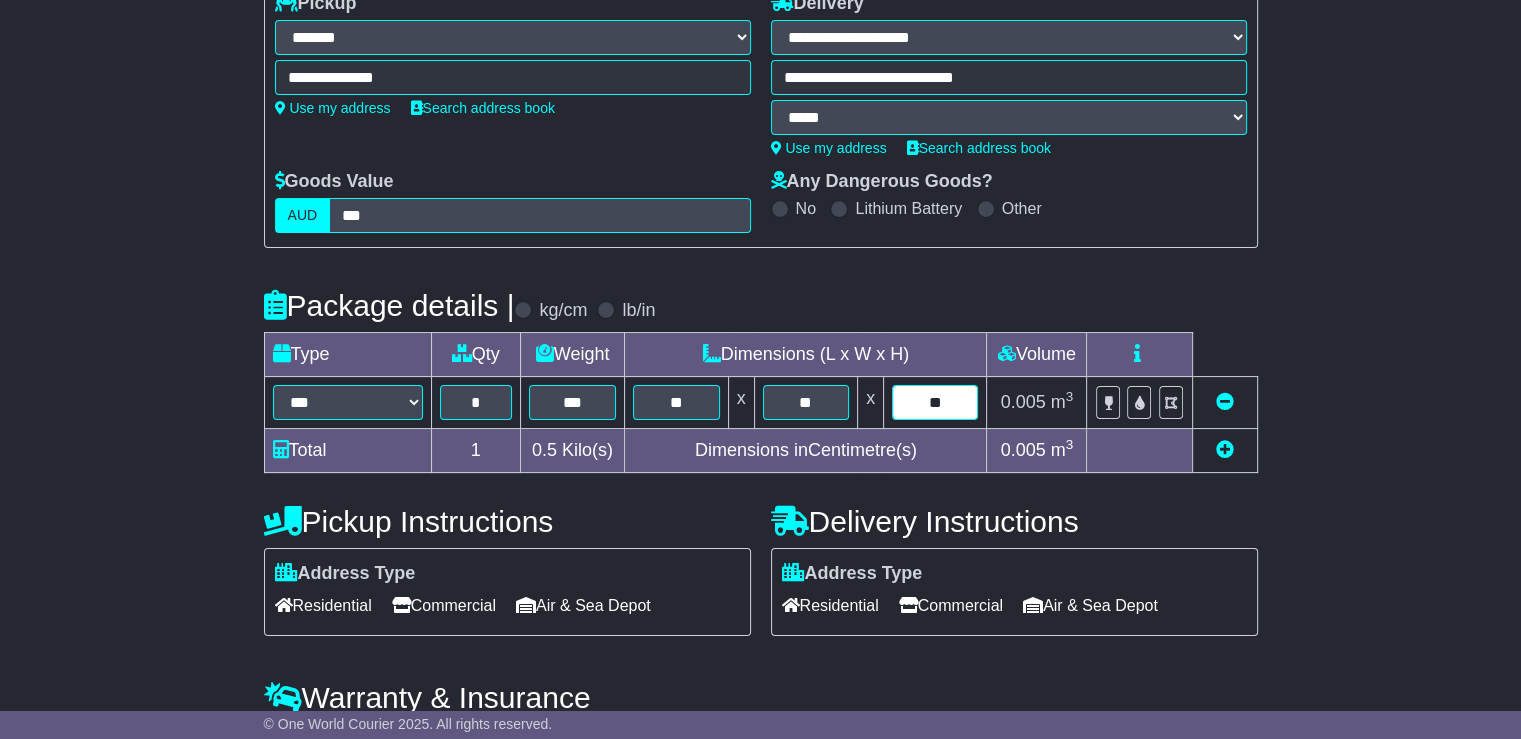click on "**" at bounding box center [935, 402] 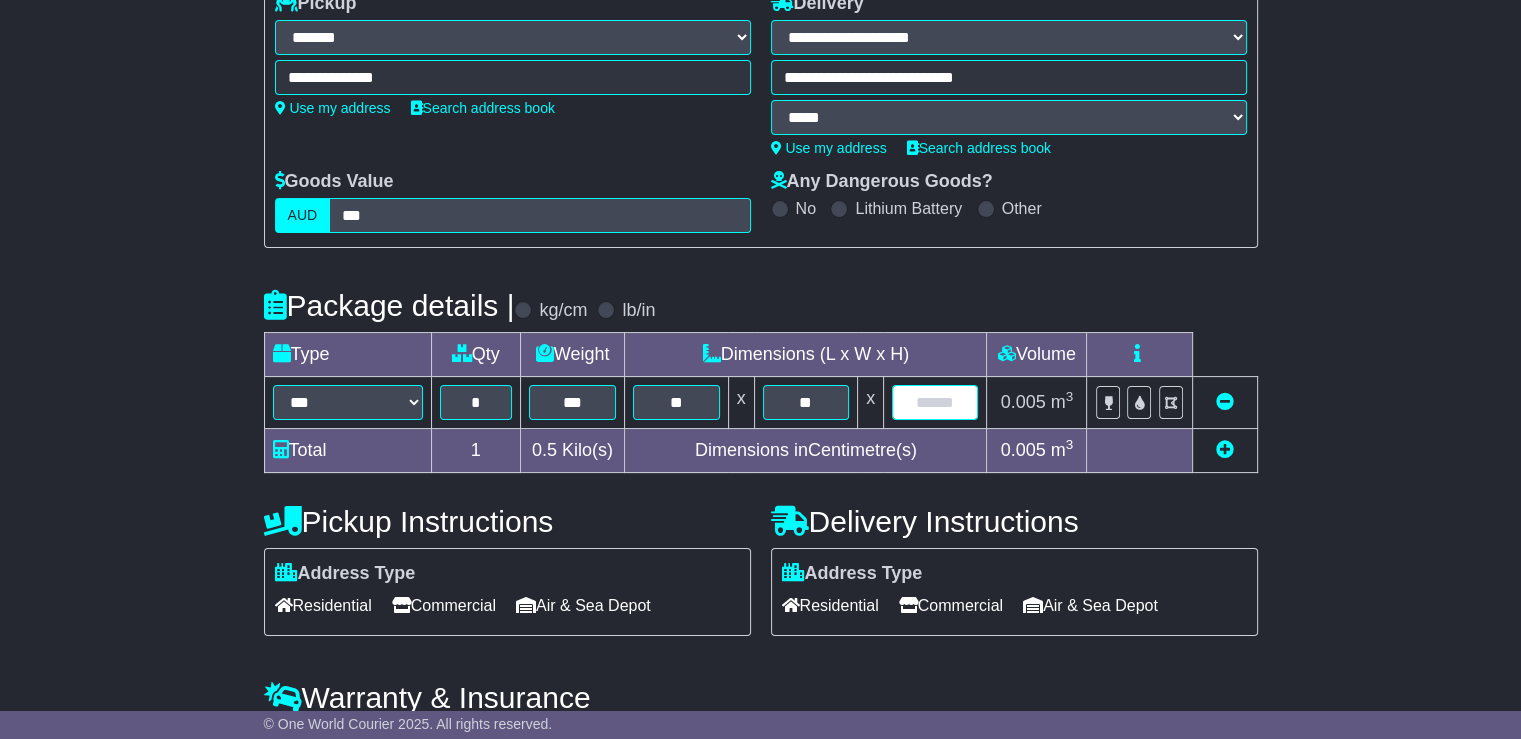 type 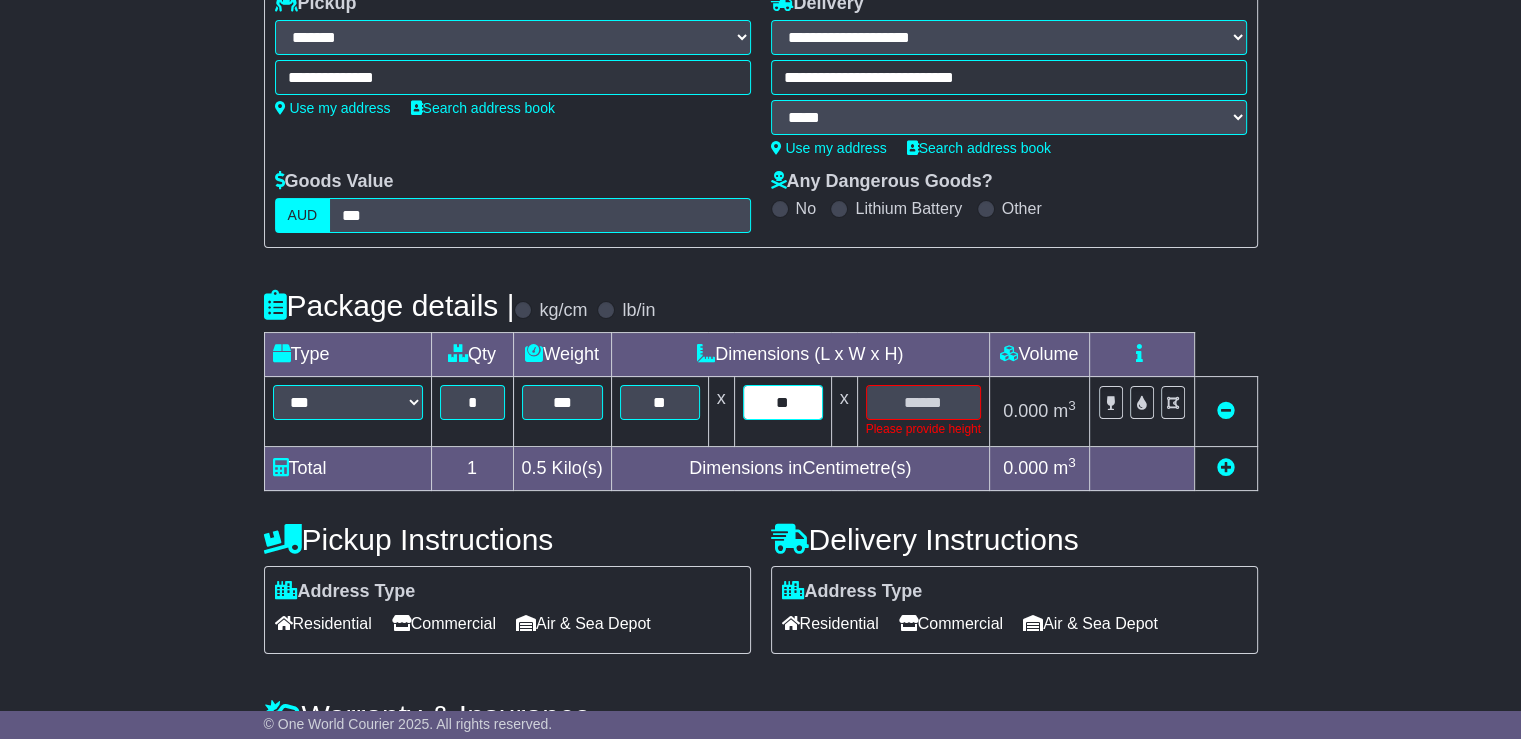 click on "**" at bounding box center [782, 412] 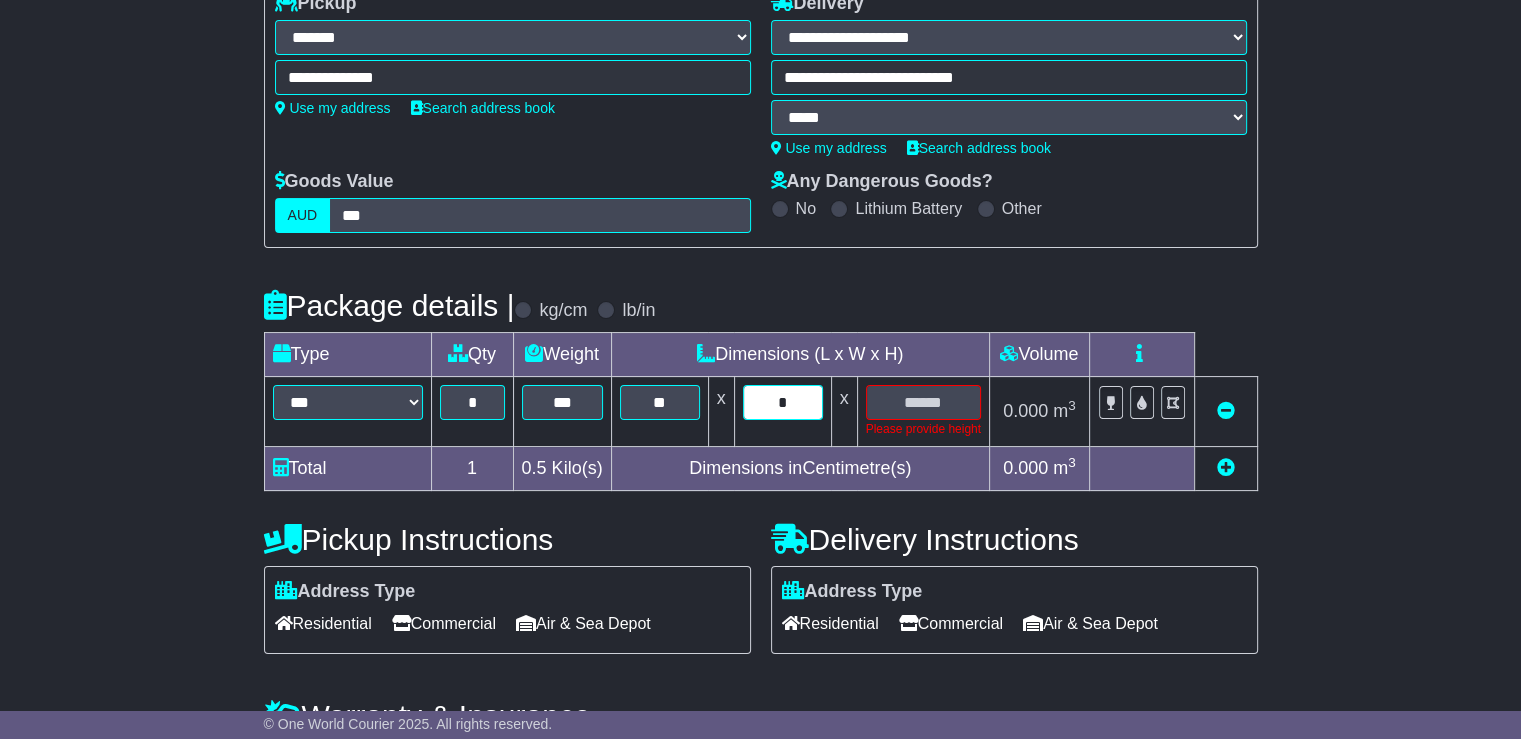 type on "*" 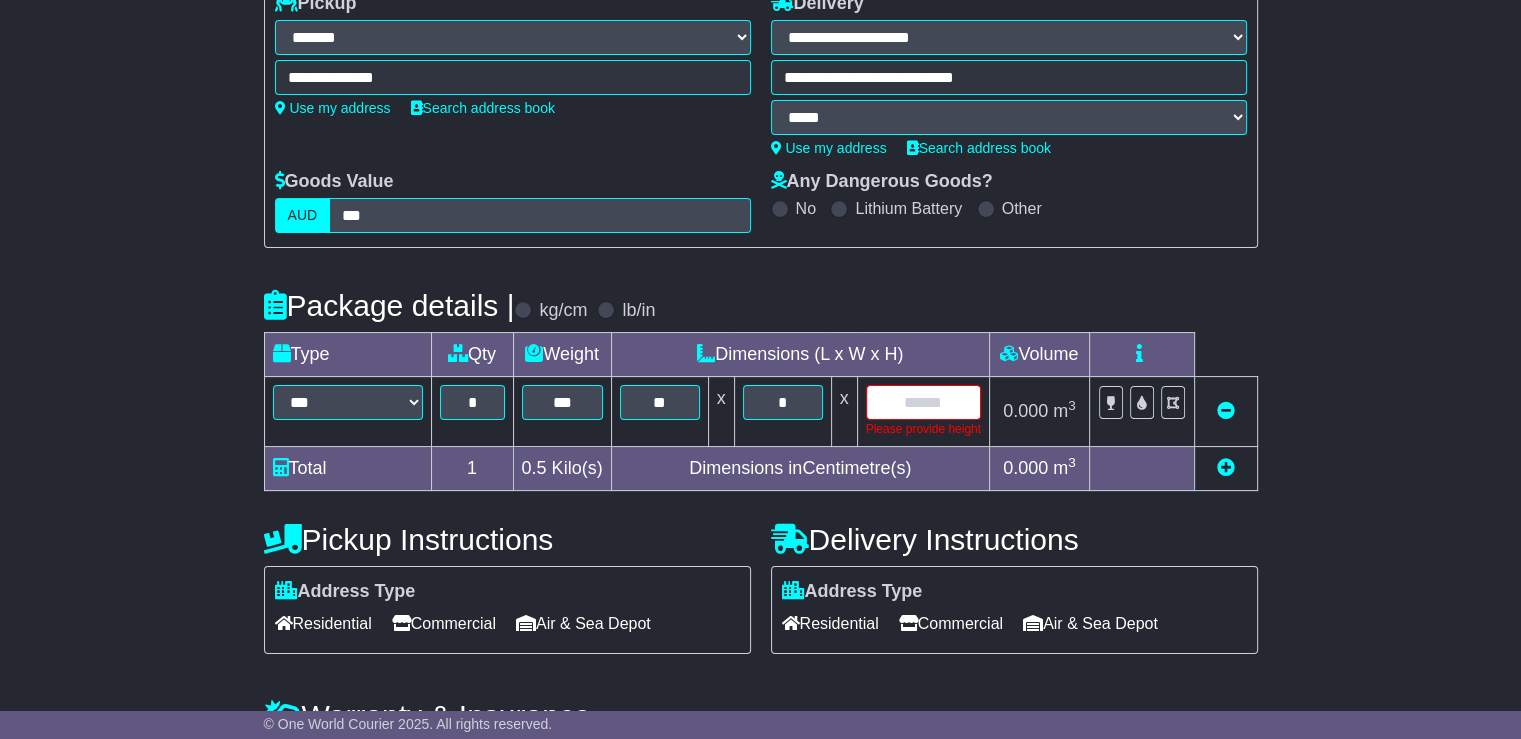 click at bounding box center (923, 402) 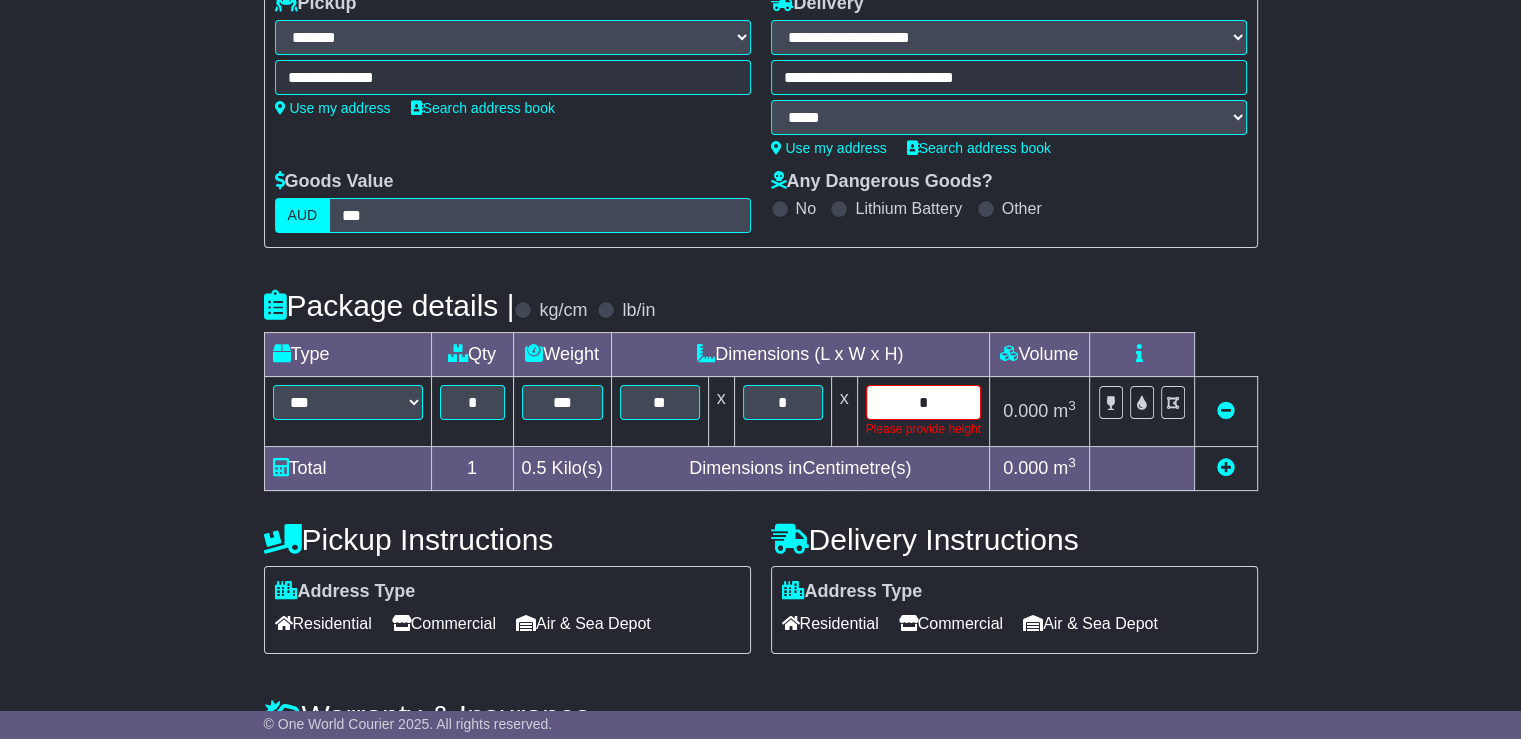 type on "*" 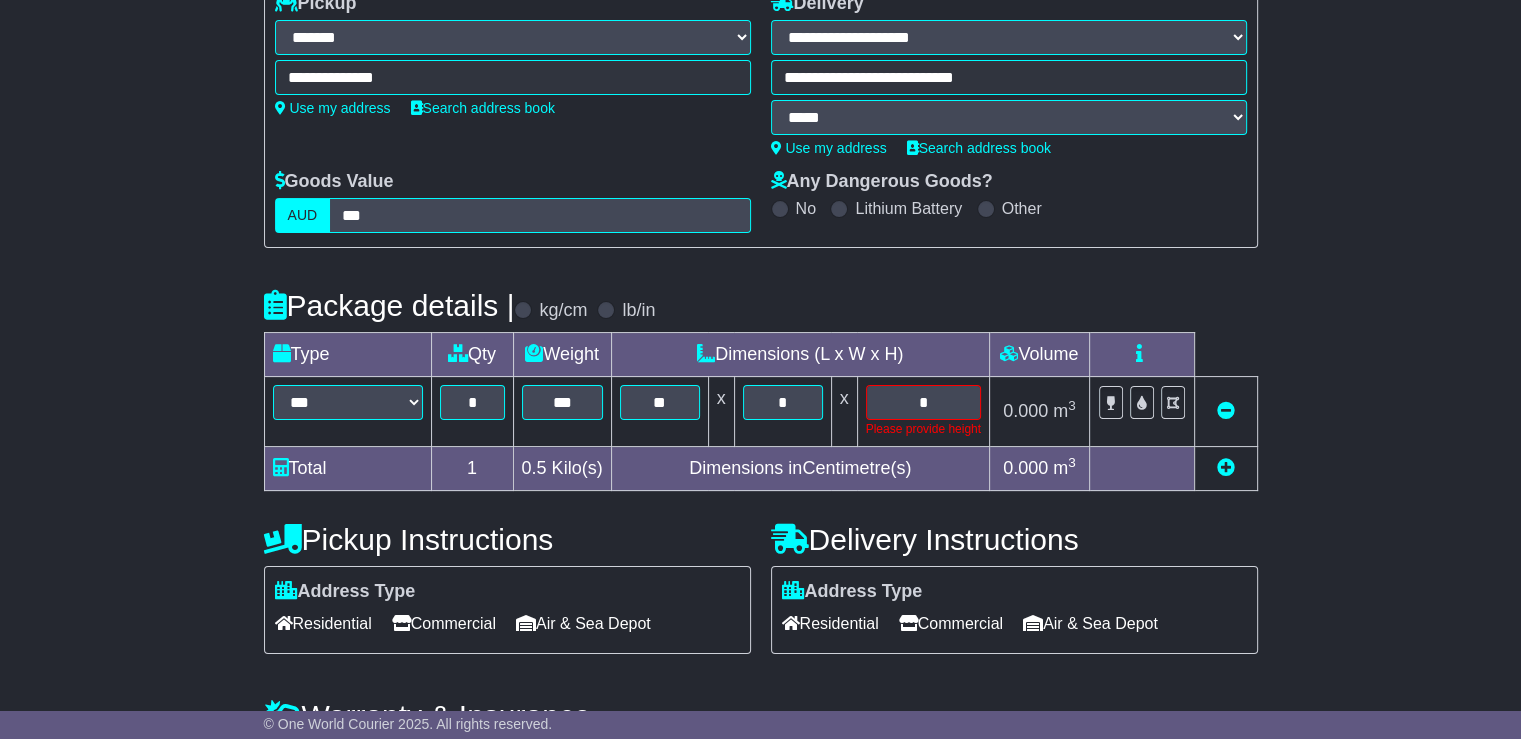 click on "**********" at bounding box center (760, 486) 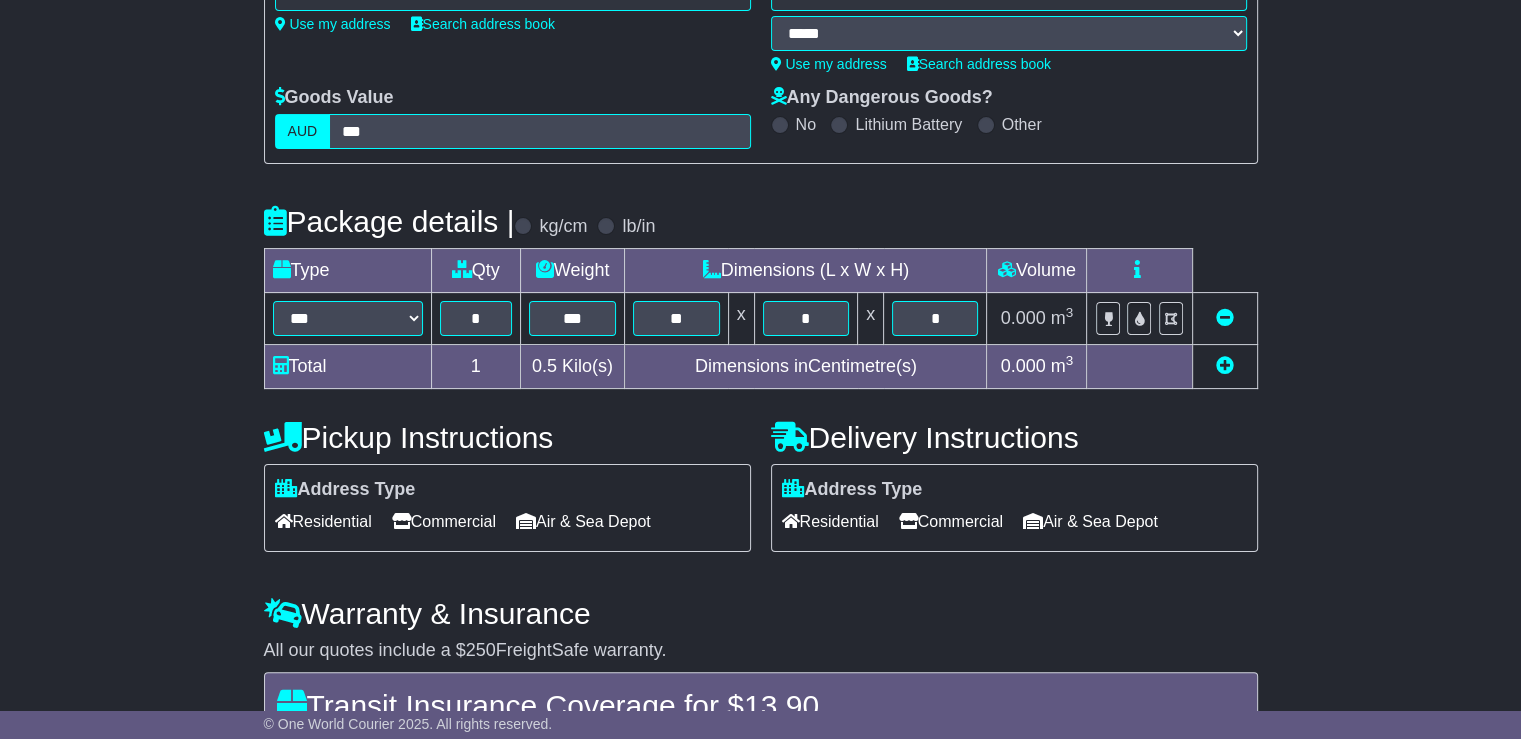 scroll, scrollTop: 366, scrollLeft: 0, axis: vertical 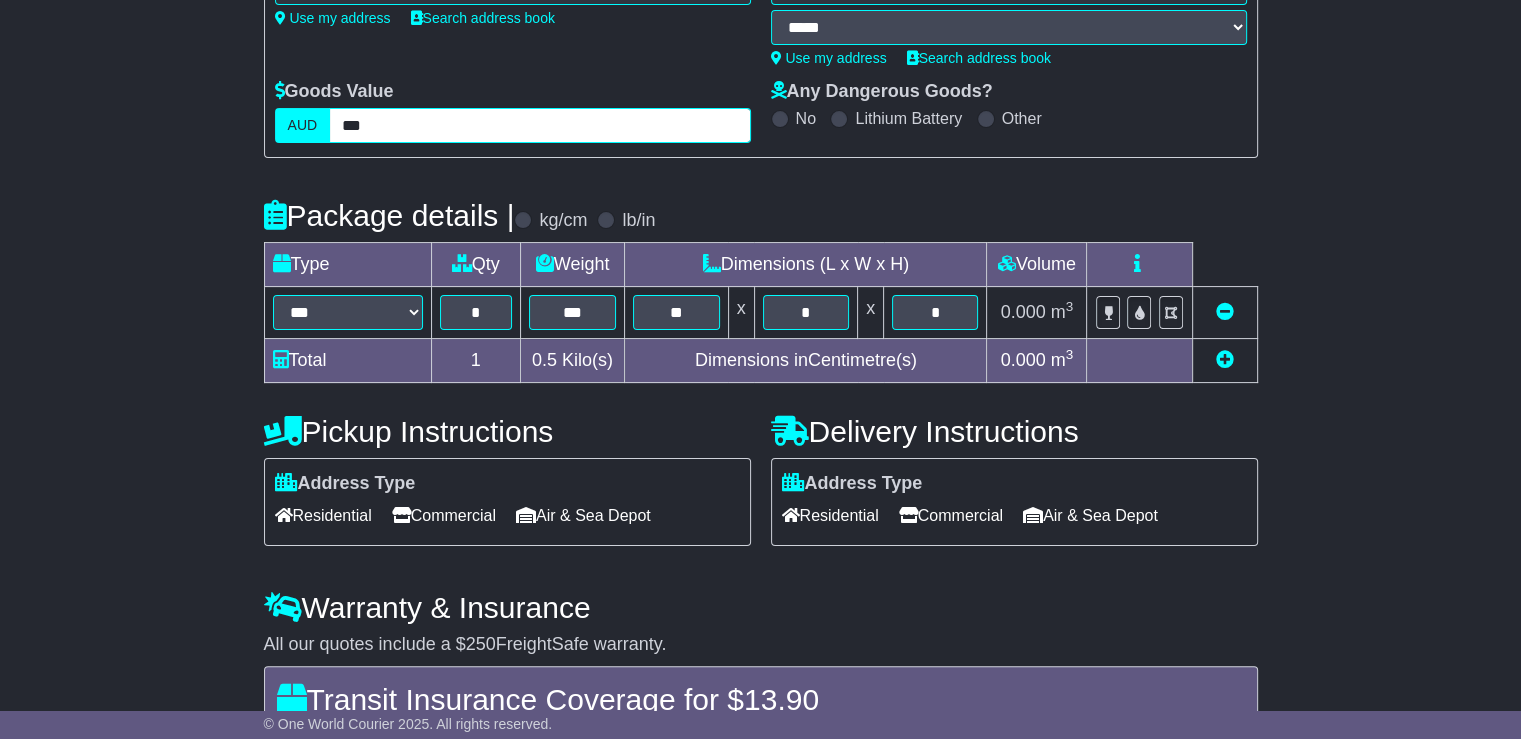 click on "***" at bounding box center [539, 125] 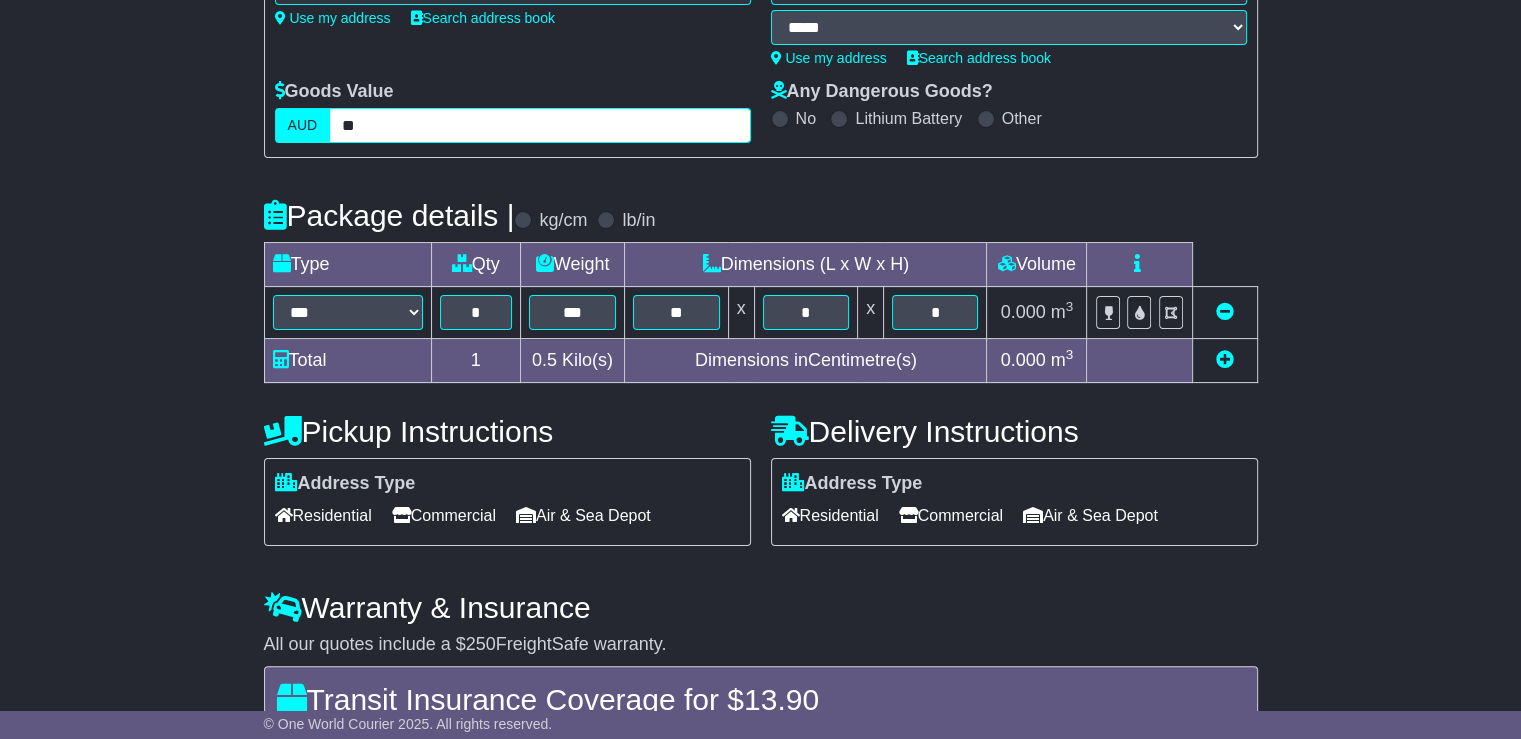type on "*" 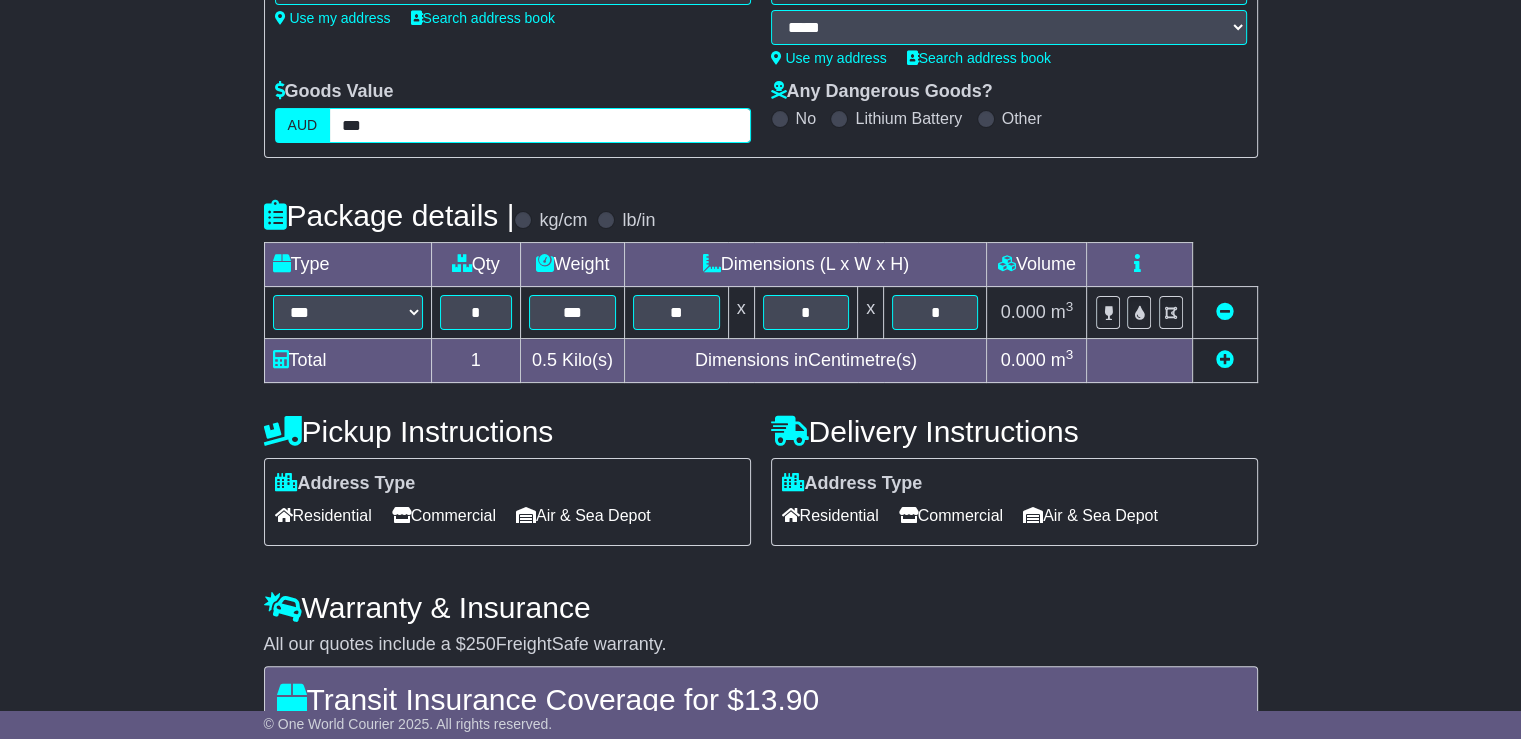 type on "***" 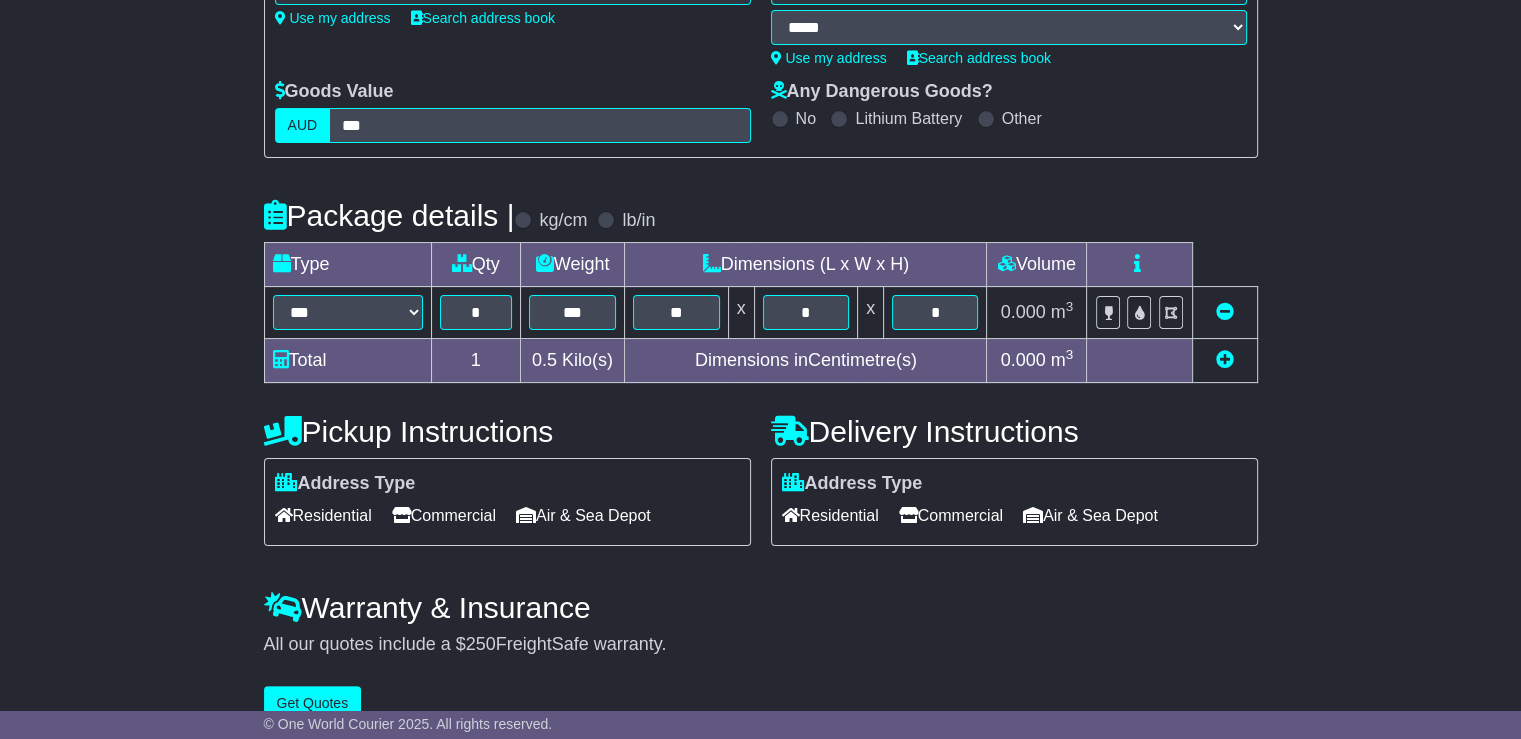 click on "**********" at bounding box center (760, 278) 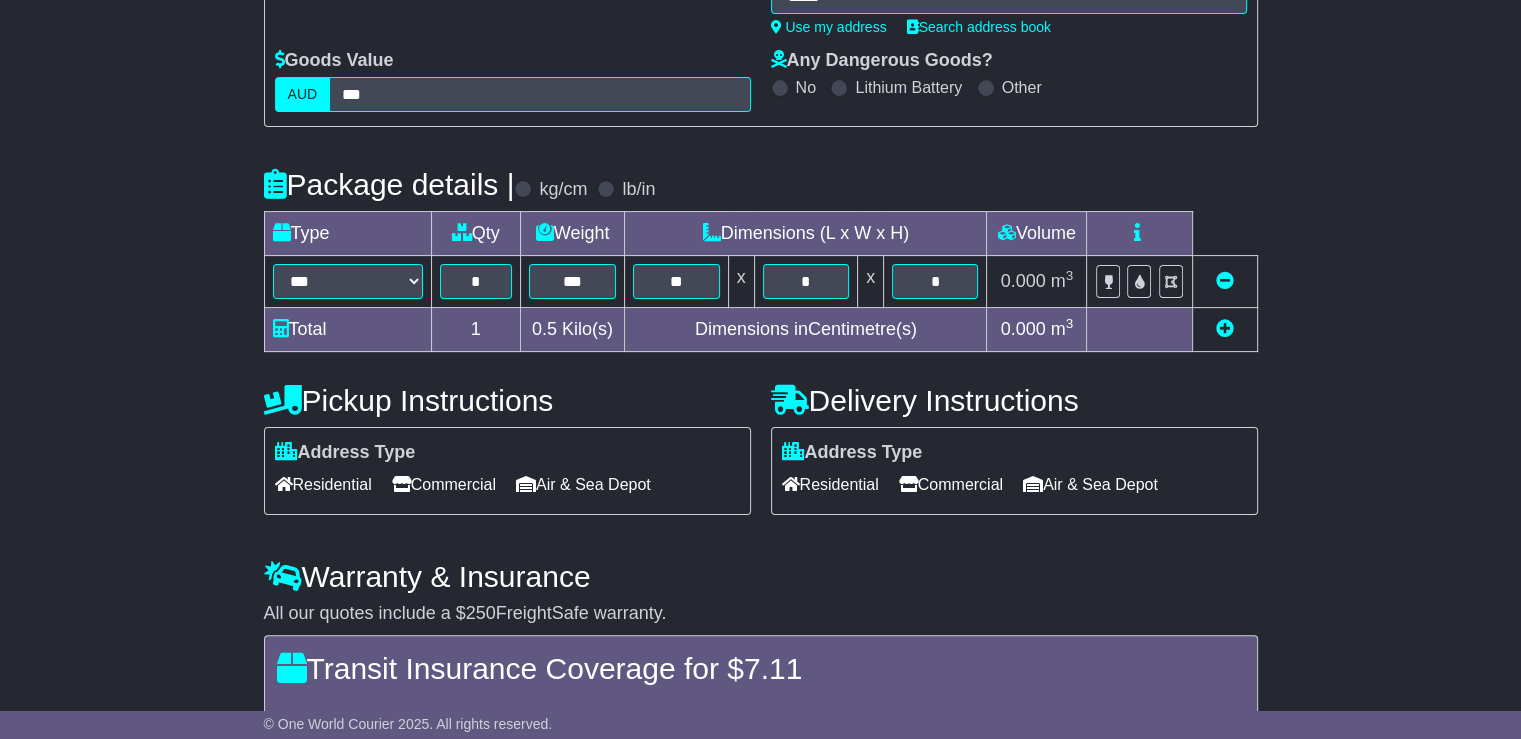 scroll, scrollTop: 615, scrollLeft: 0, axis: vertical 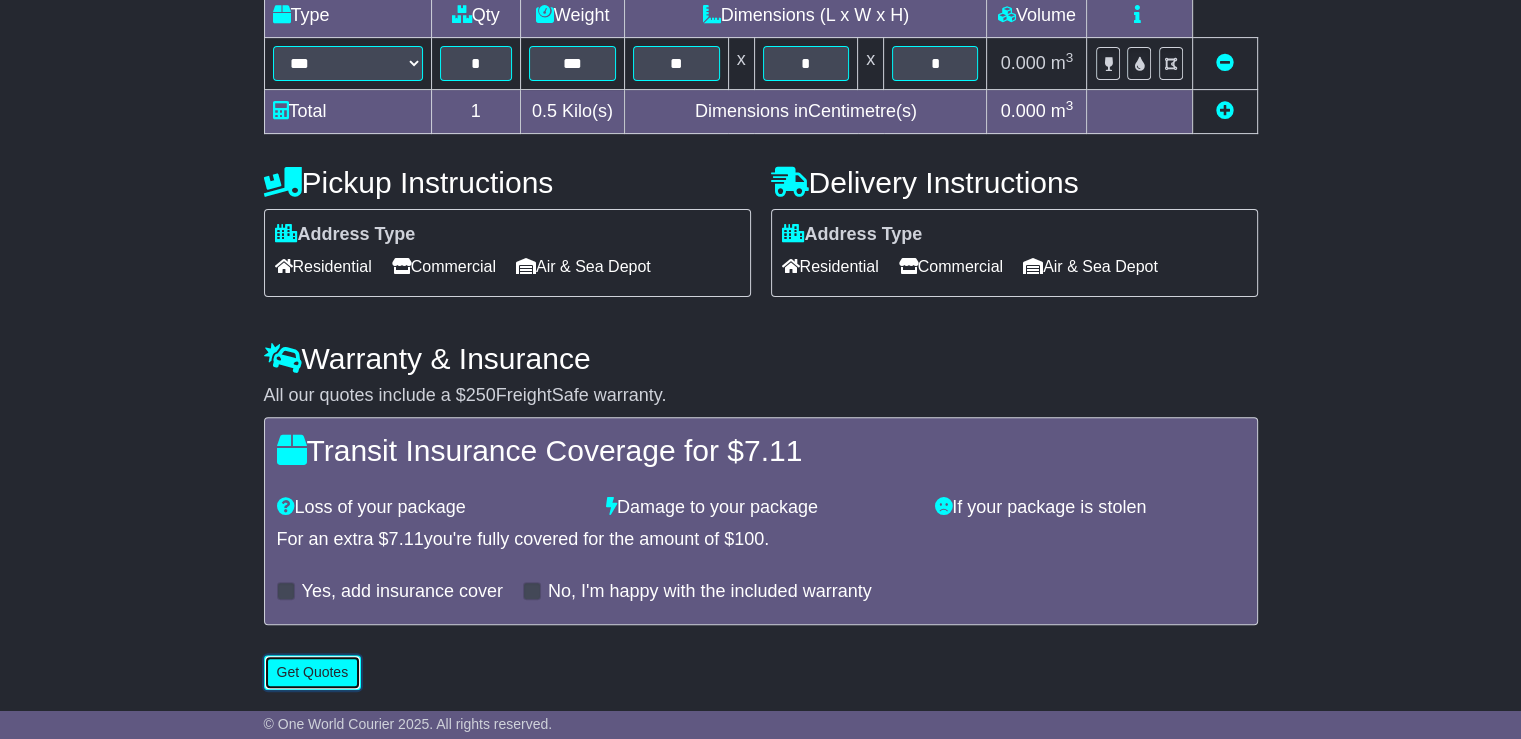 click on "Get Quotes" at bounding box center (313, 672) 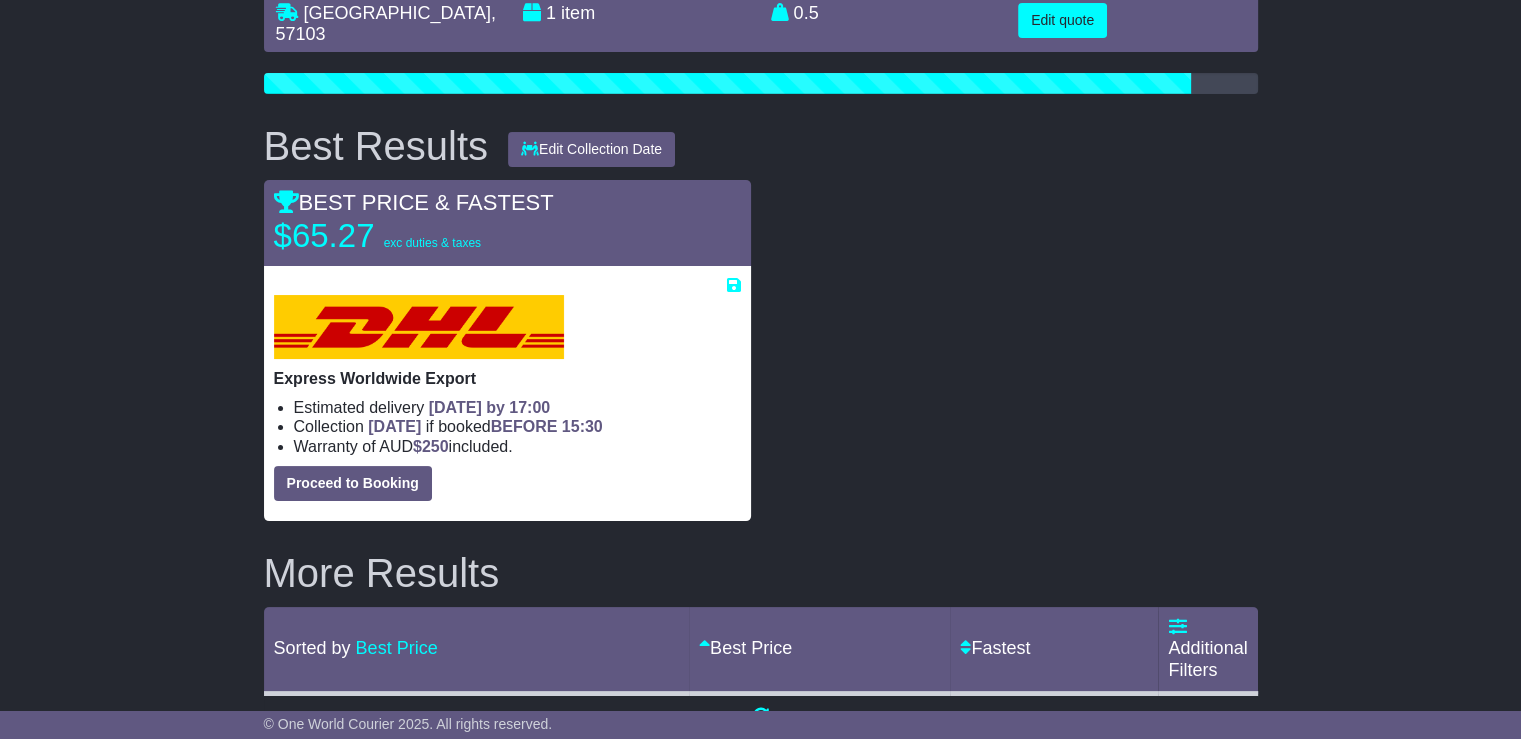 scroll, scrollTop: 244, scrollLeft: 0, axis: vertical 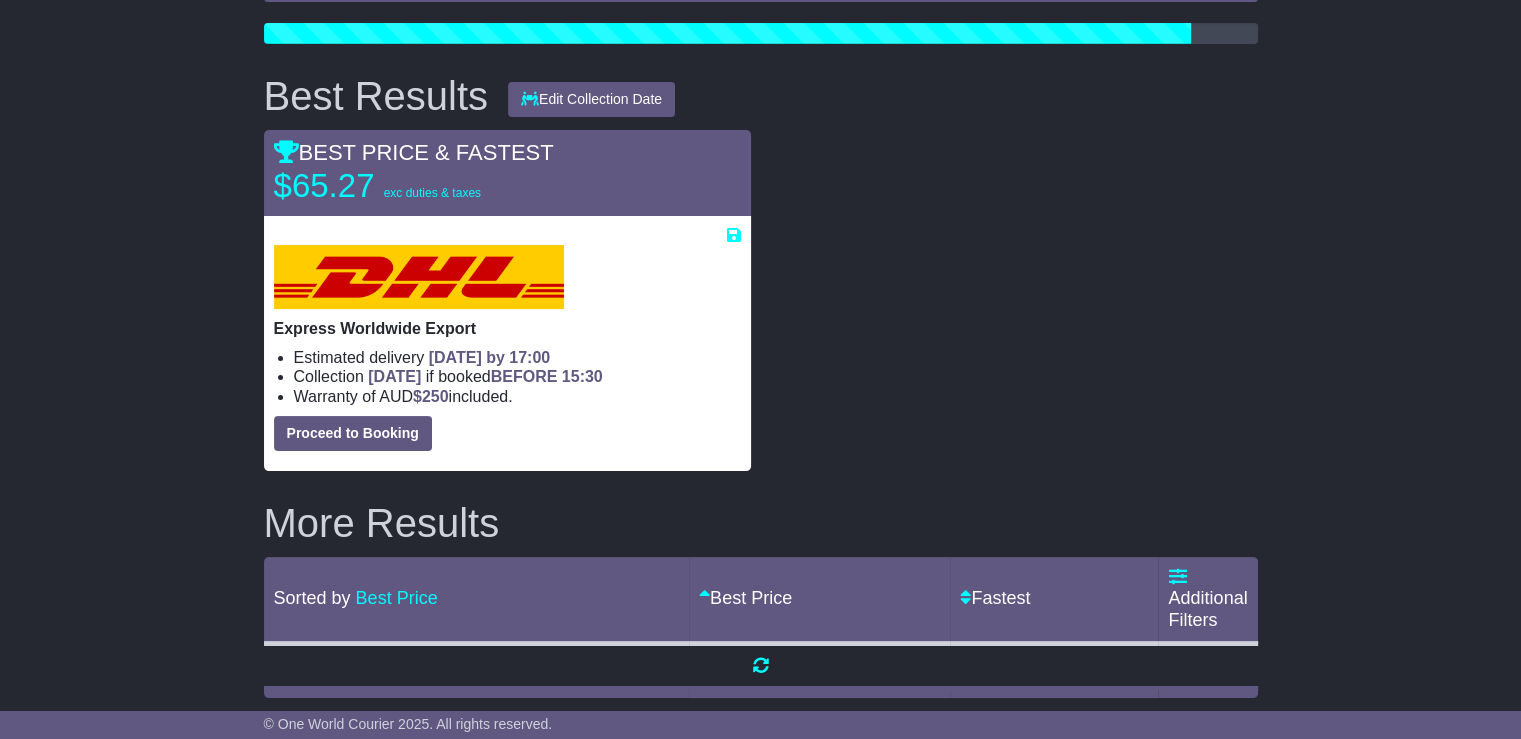 click at bounding box center (1014, 300) 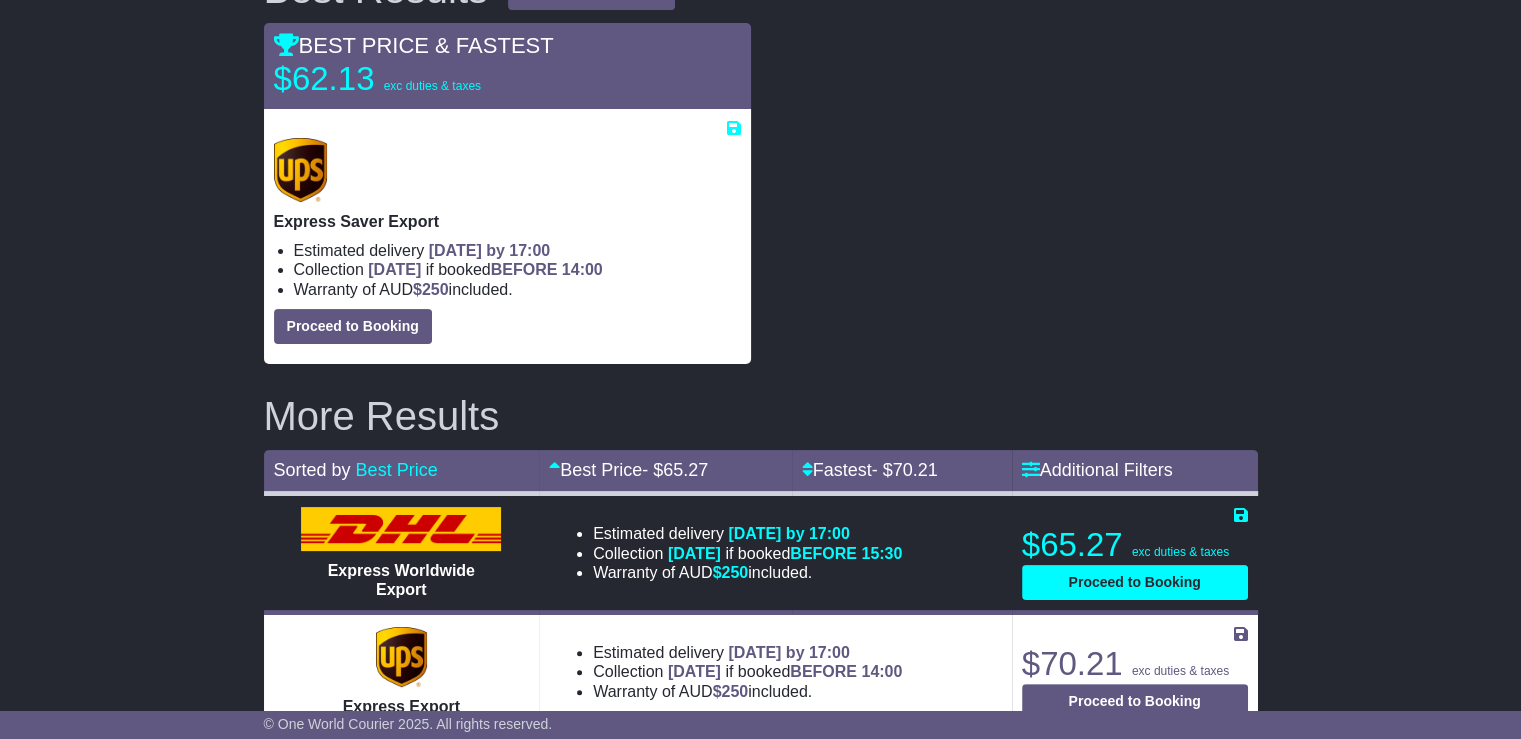 scroll, scrollTop: 308, scrollLeft: 0, axis: vertical 